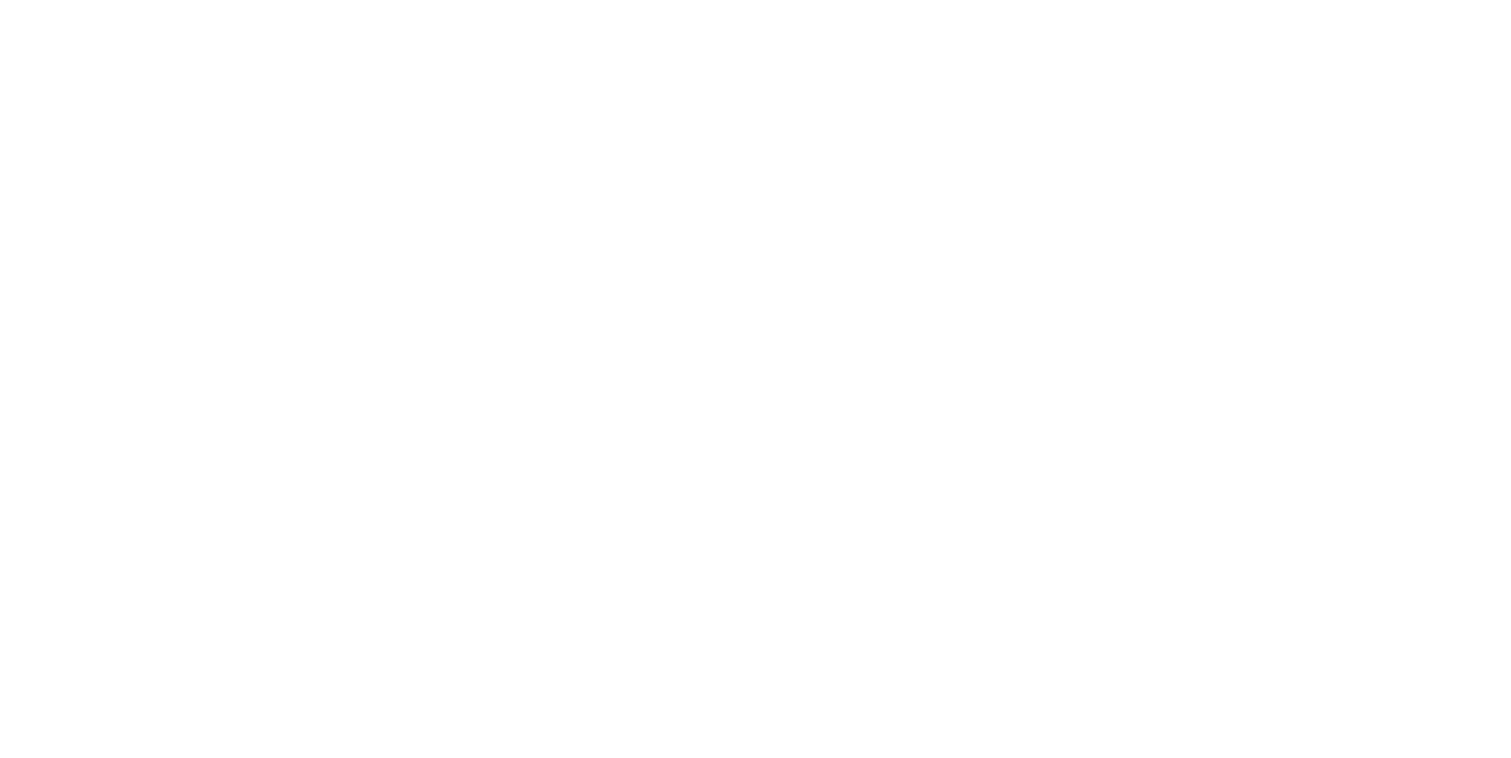 scroll, scrollTop: 0, scrollLeft: 0, axis: both 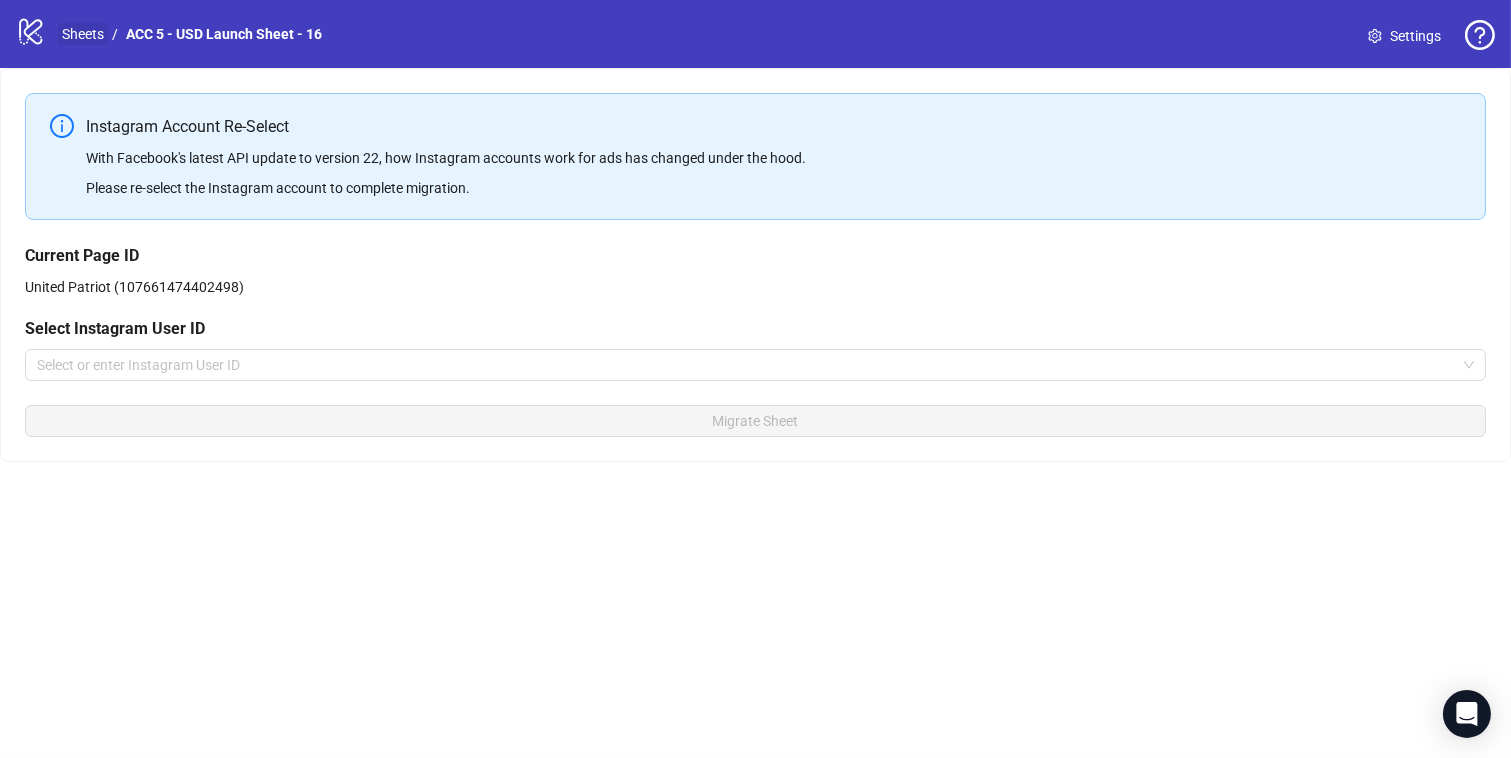 click on "Sheets" at bounding box center (83, 34) 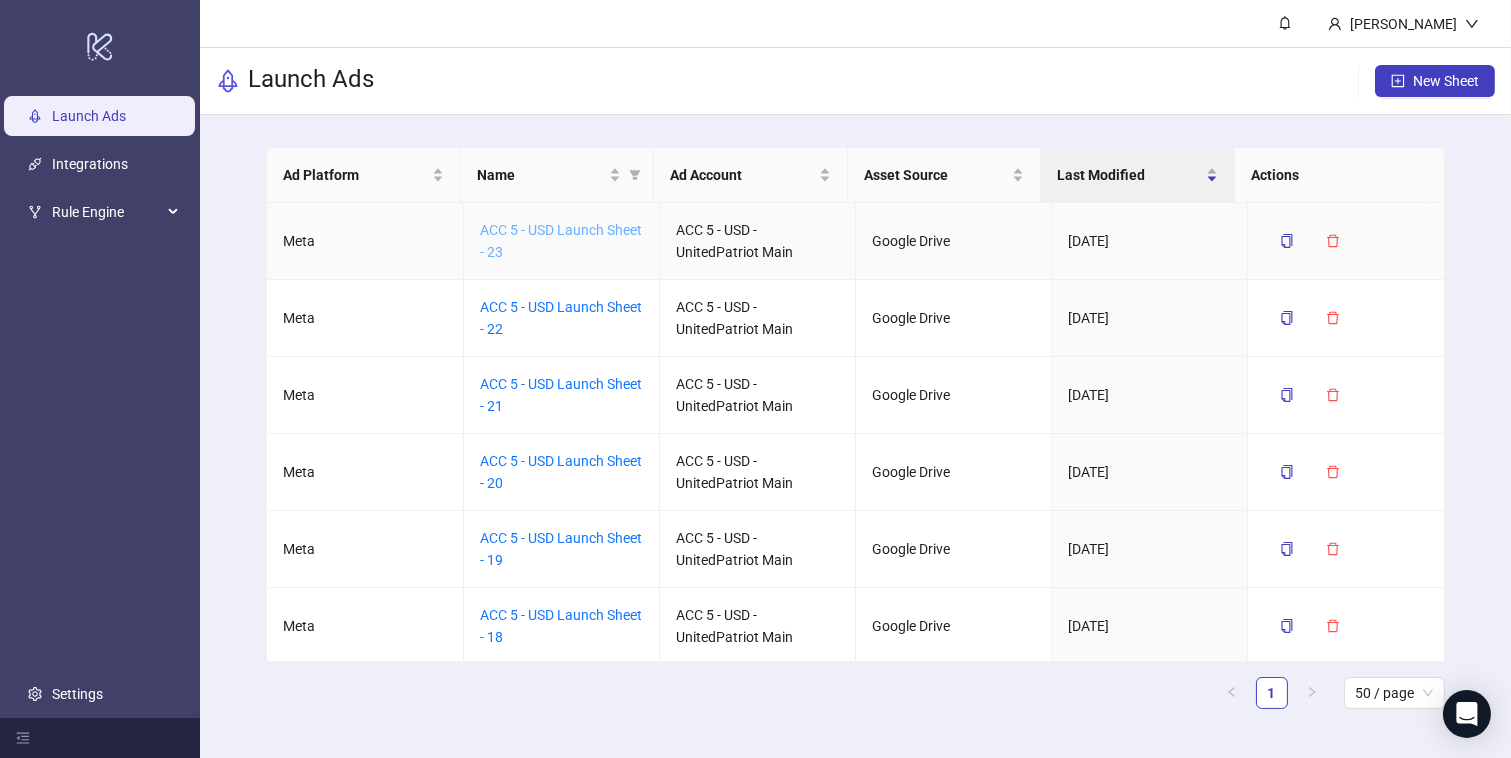 click on "ACC 5 - USD Launch Sheet - 23" at bounding box center (561, 241) 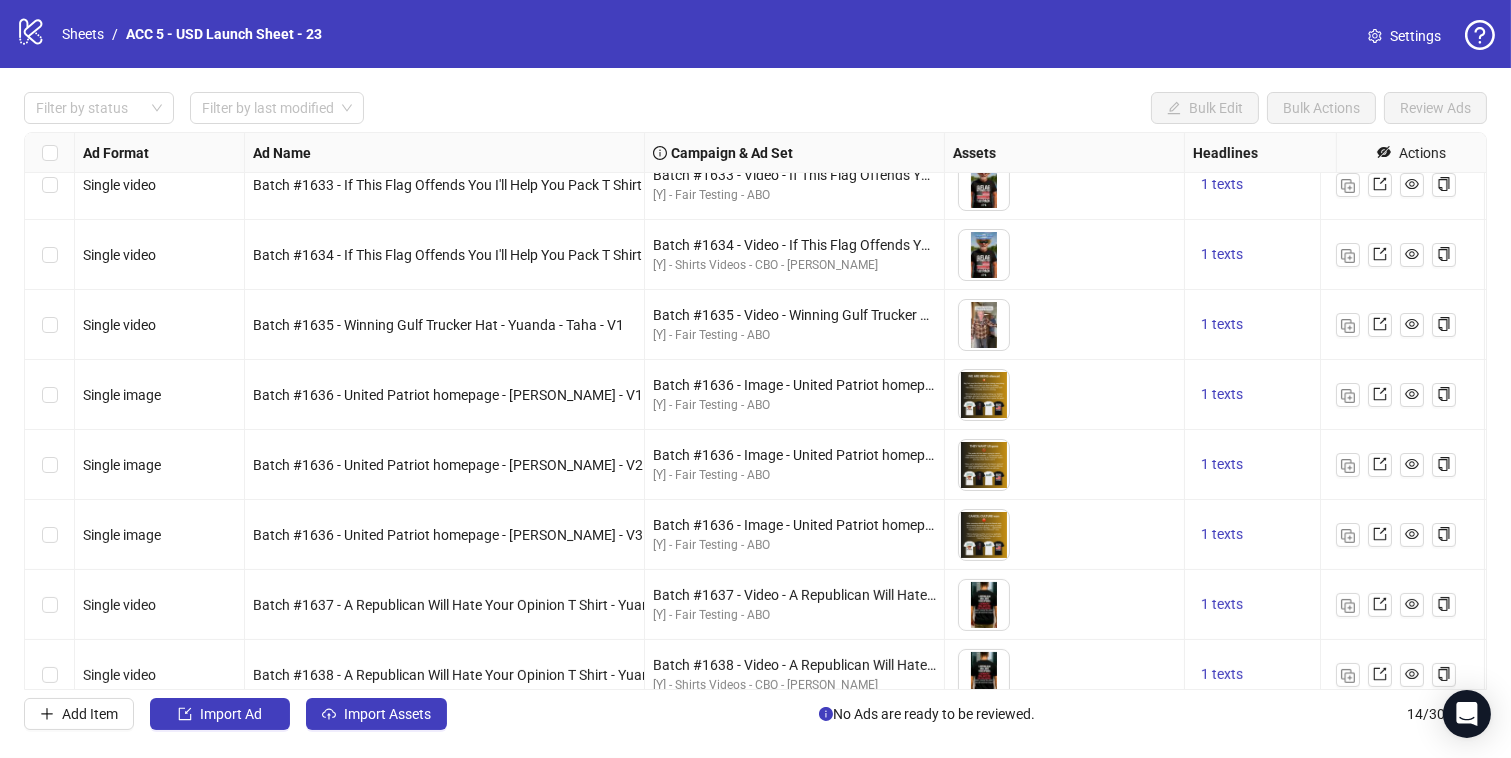 scroll, scrollTop: 440, scrollLeft: 0, axis: vertical 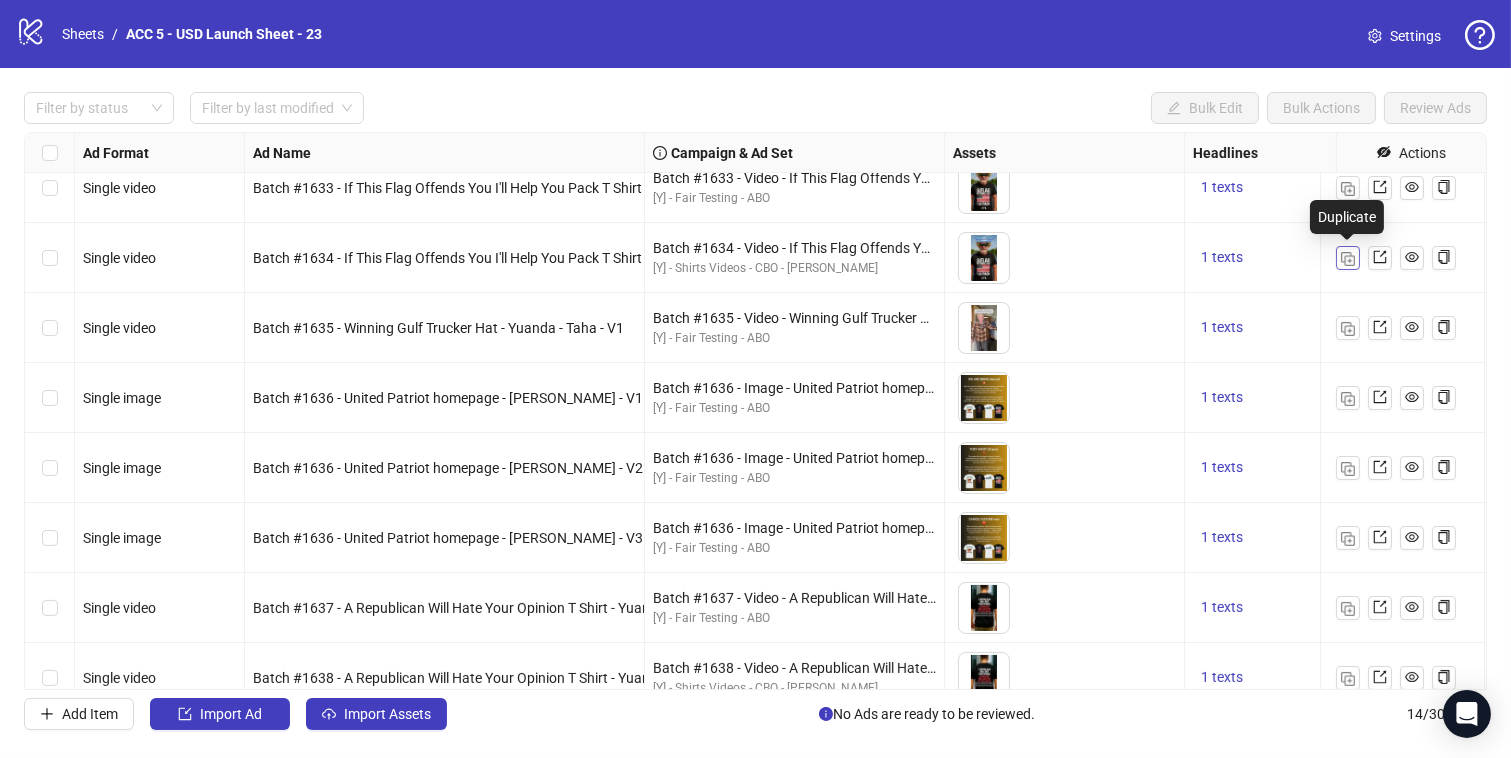 click at bounding box center [1348, 259] 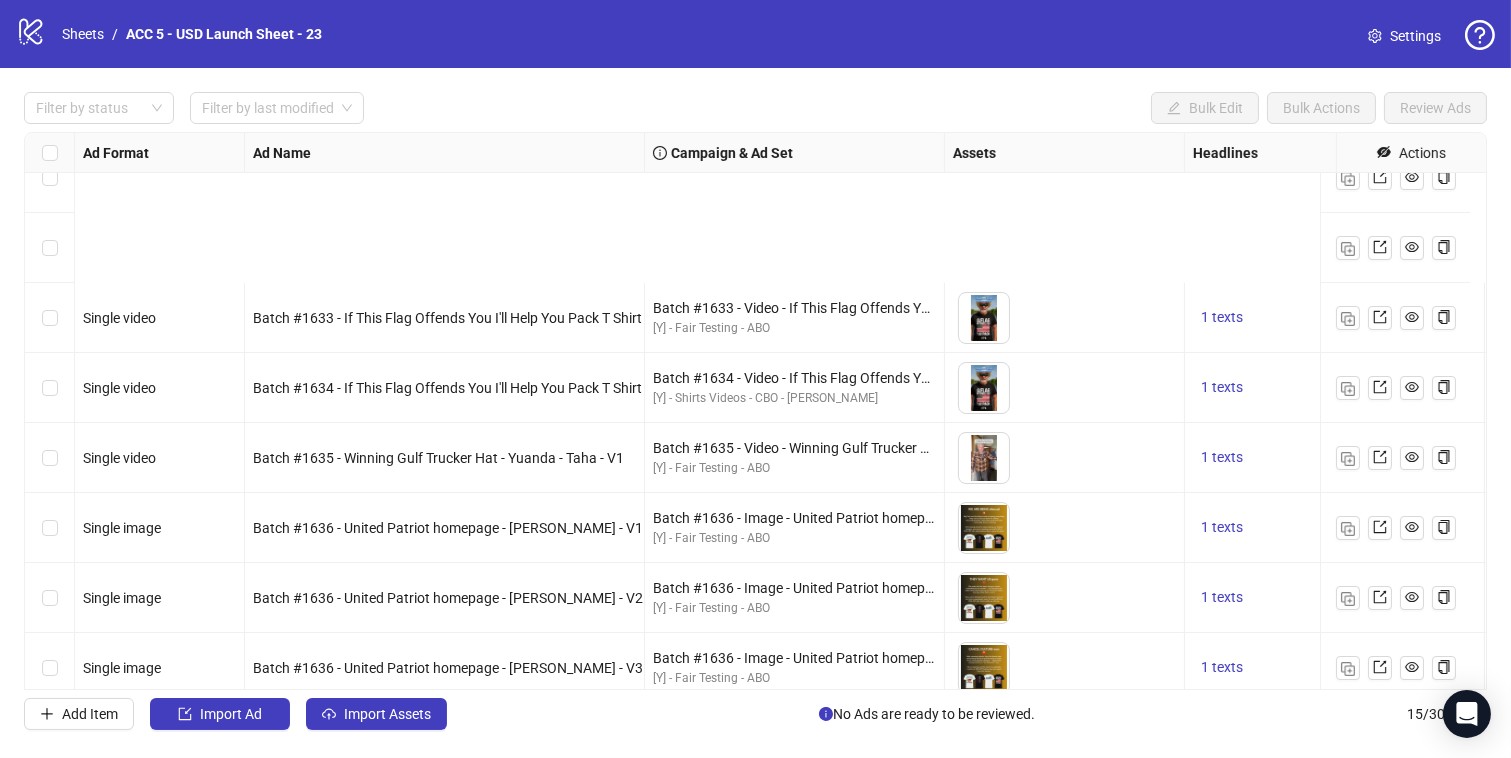 scroll, scrollTop: 550, scrollLeft: 0, axis: vertical 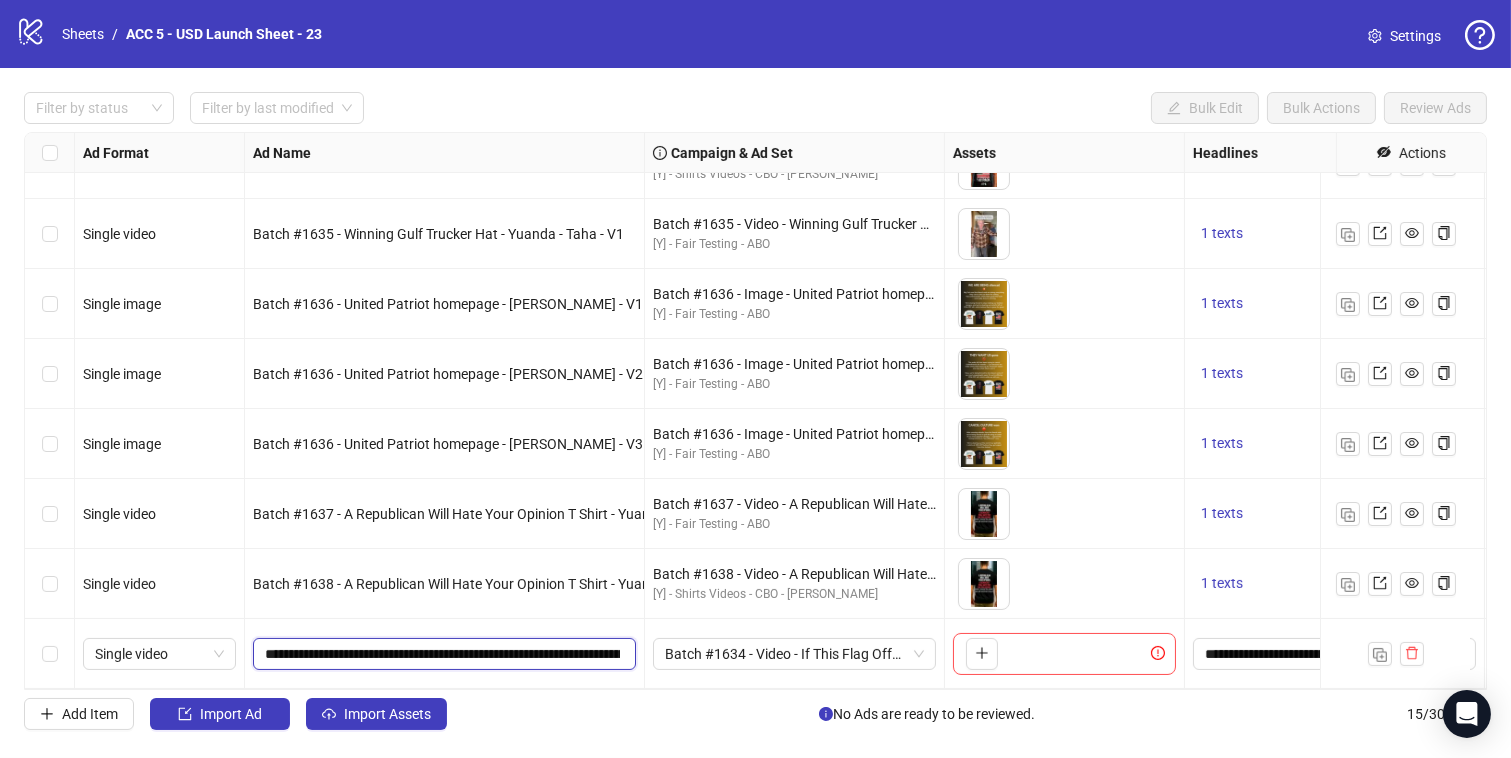 click on "**********" at bounding box center [442, 654] 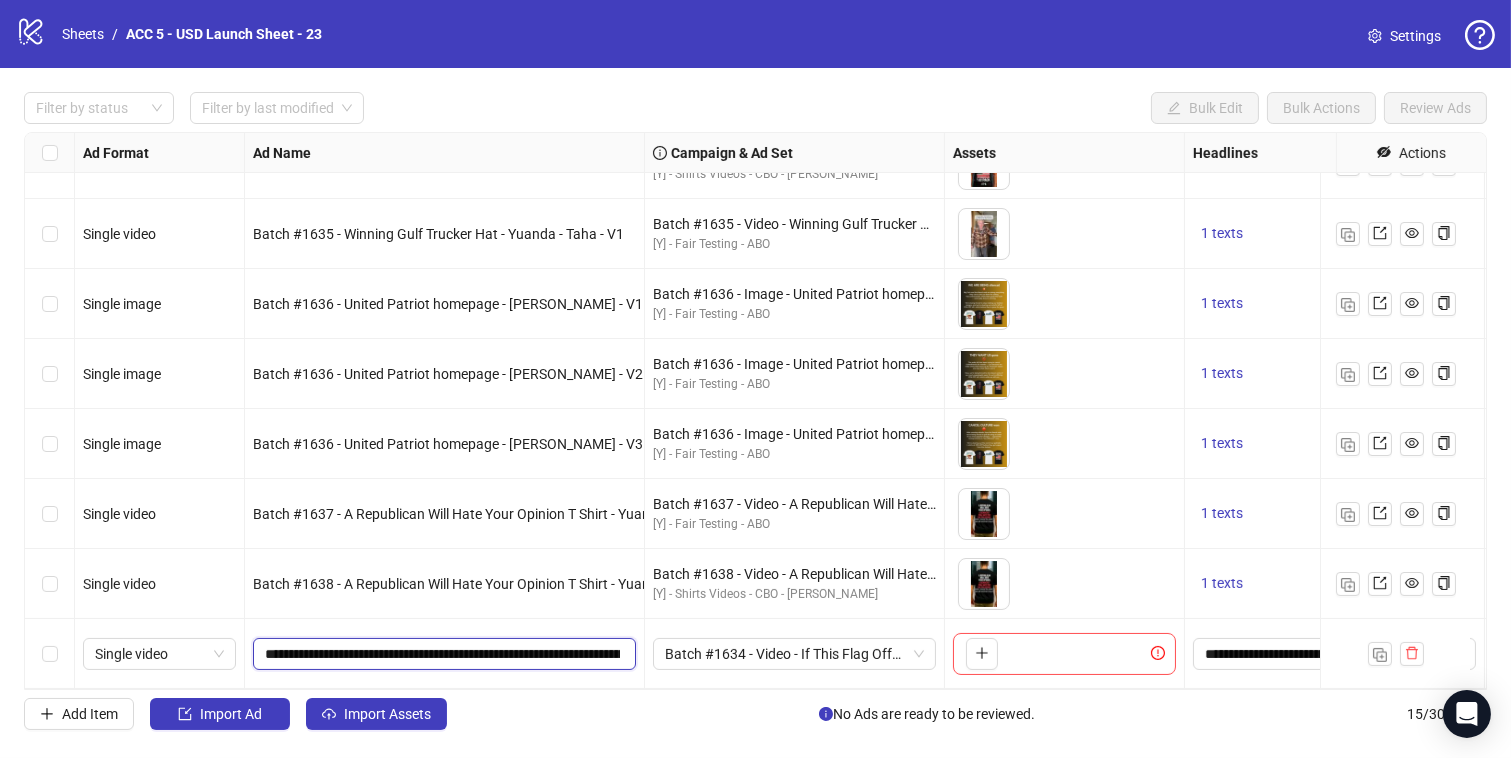 scroll, scrollTop: 0, scrollLeft: 196, axis: horizontal 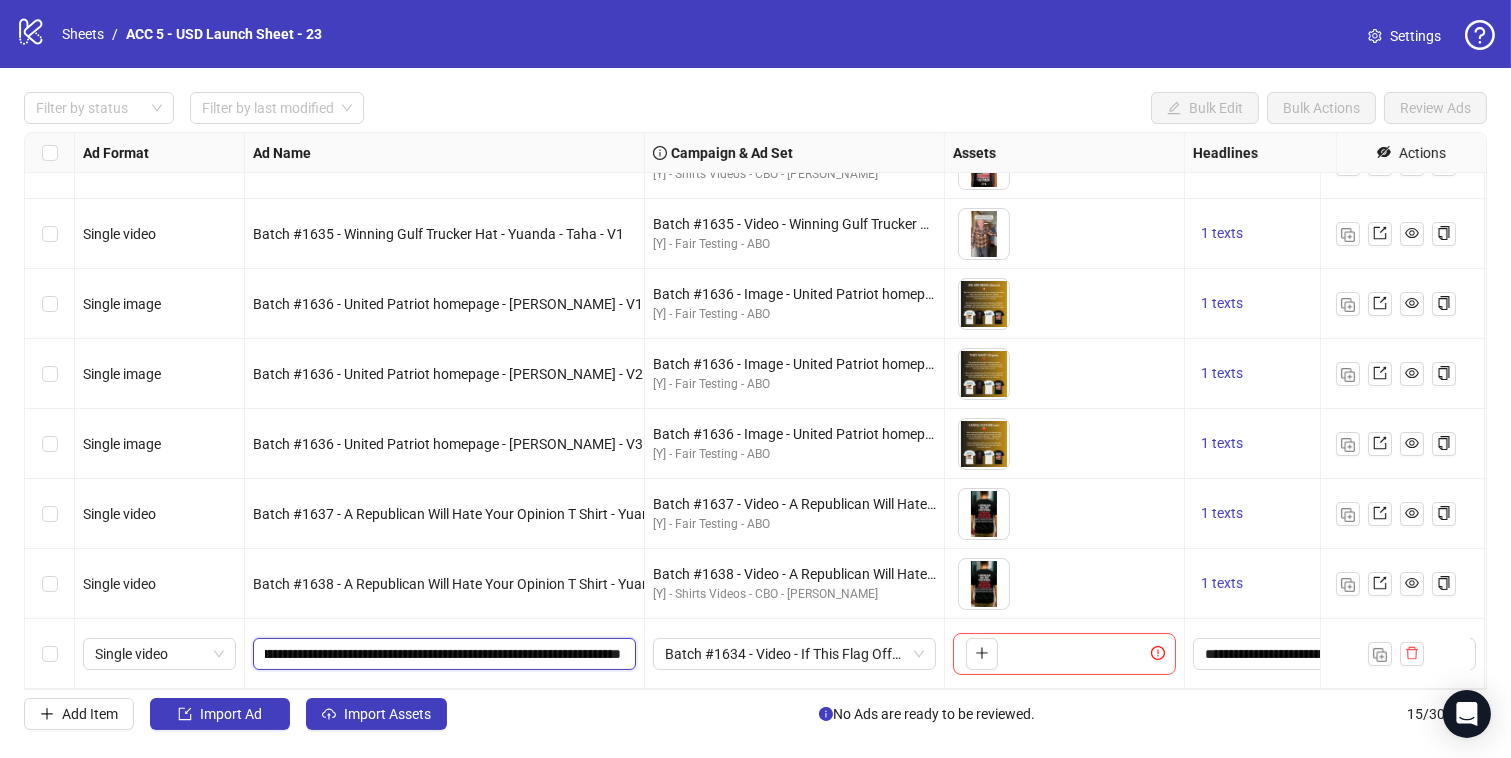 drag, startPoint x: 578, startPoint y: 637, endPoint x: 763, endPoint y: 669, distance: 187.74718 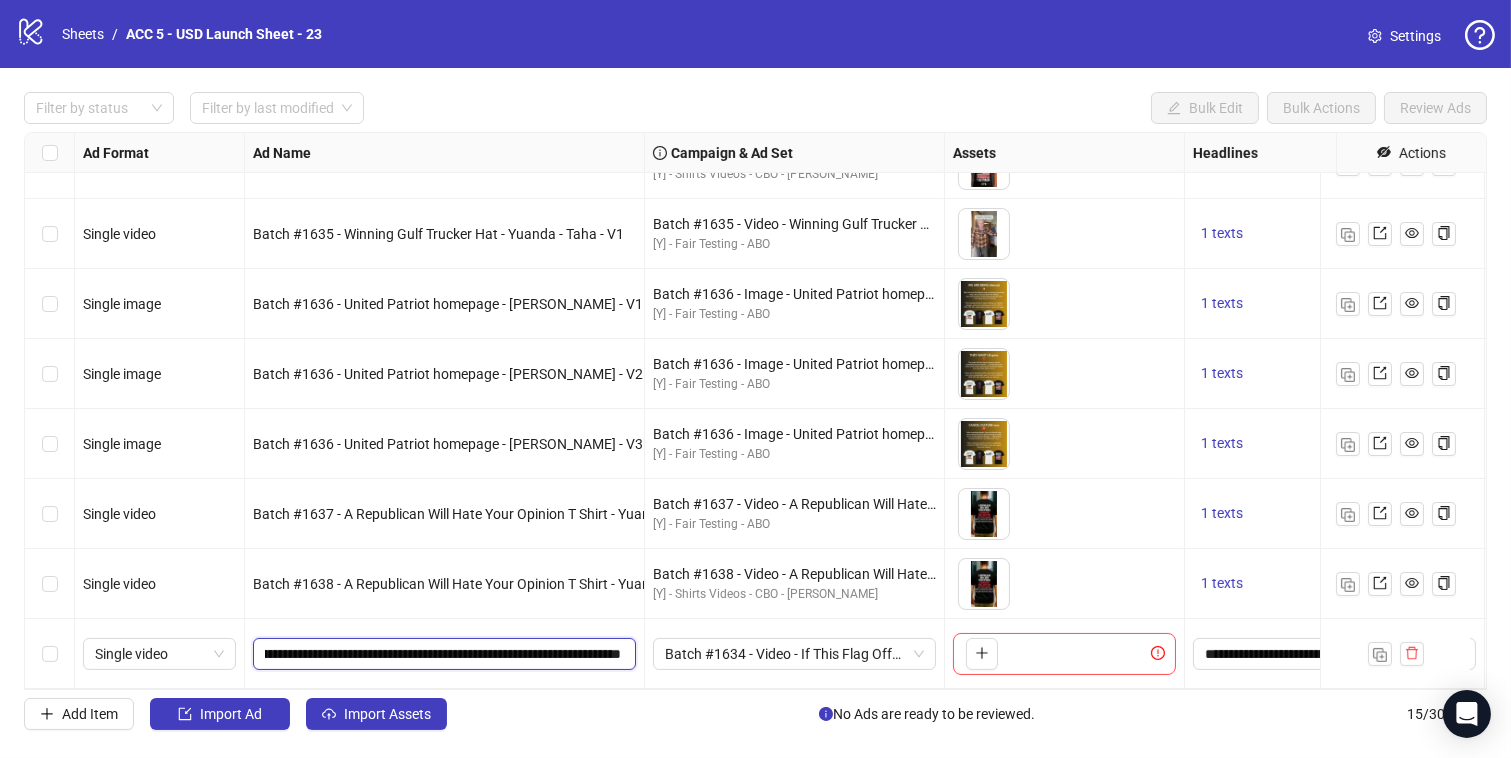 scroll, scrollTop: 0, scrollLeft: 0, axis: both 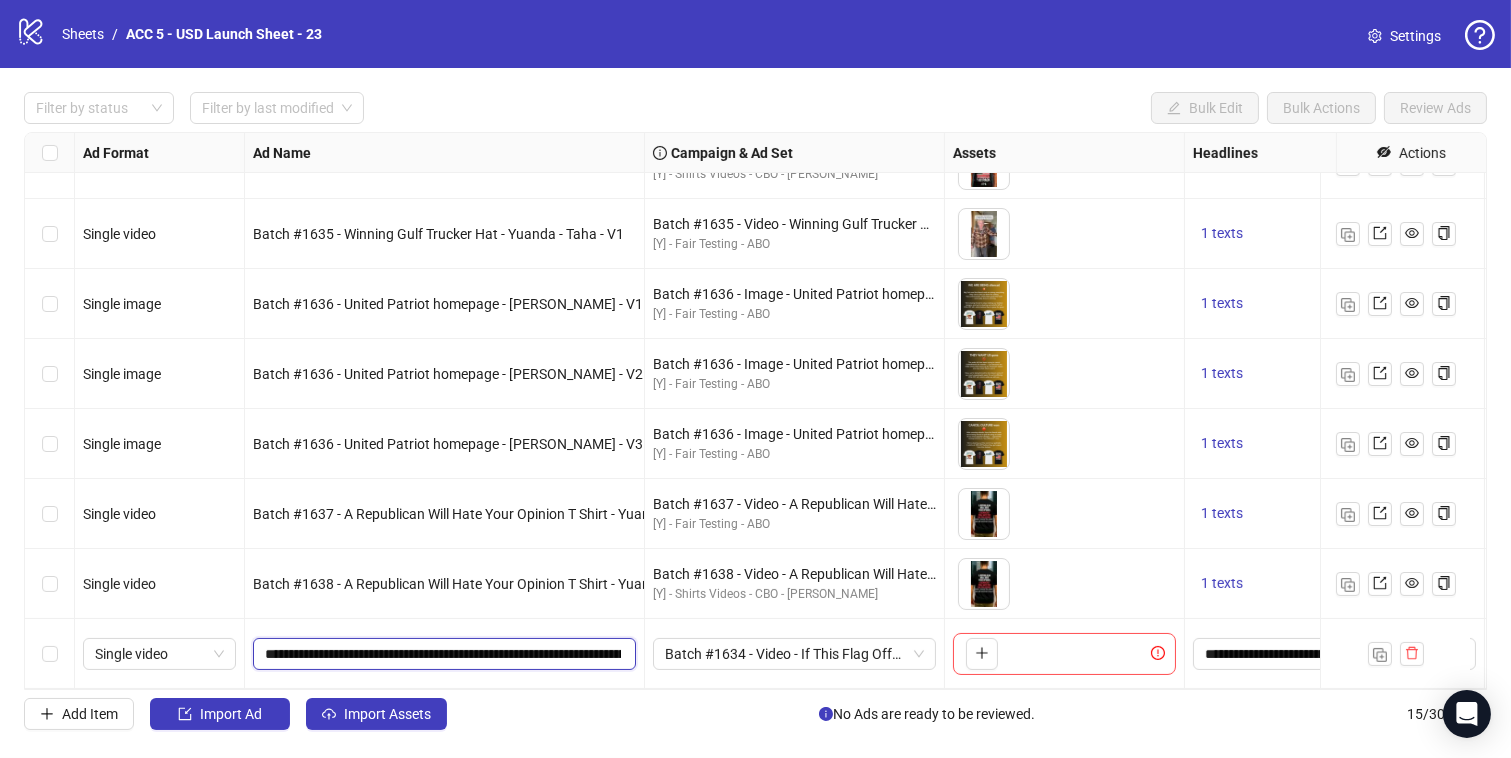 drag, startPoint x: 388, startPoint y: 635, endPoint x: 343, endPoint y: 631, distance: 45.17743 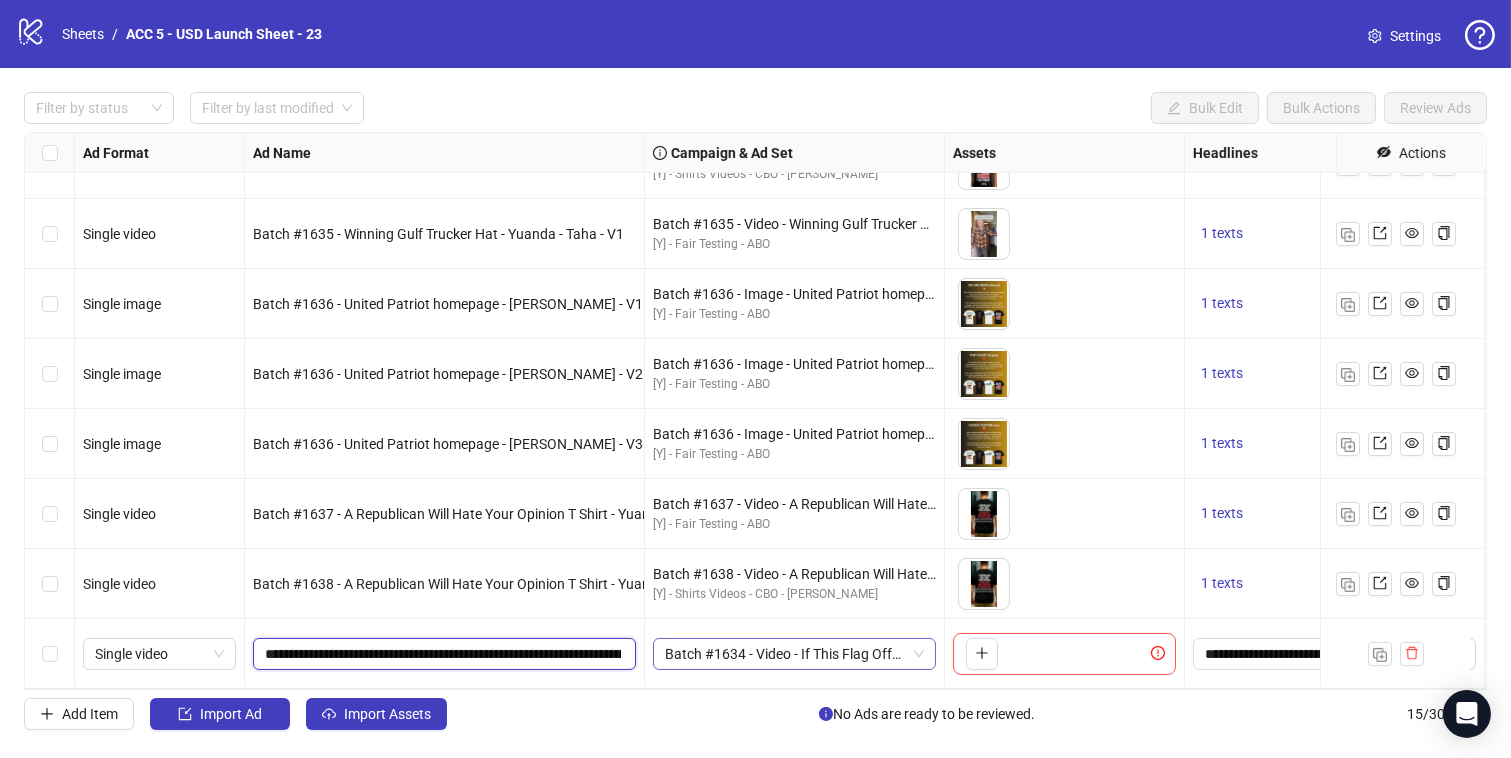 click on "Batch #1634 - Video - If This Flag Offends You I'll Help You Pack T Shirt - Yuanda - Taha - [DATE]" at bounding box center (794, 654) 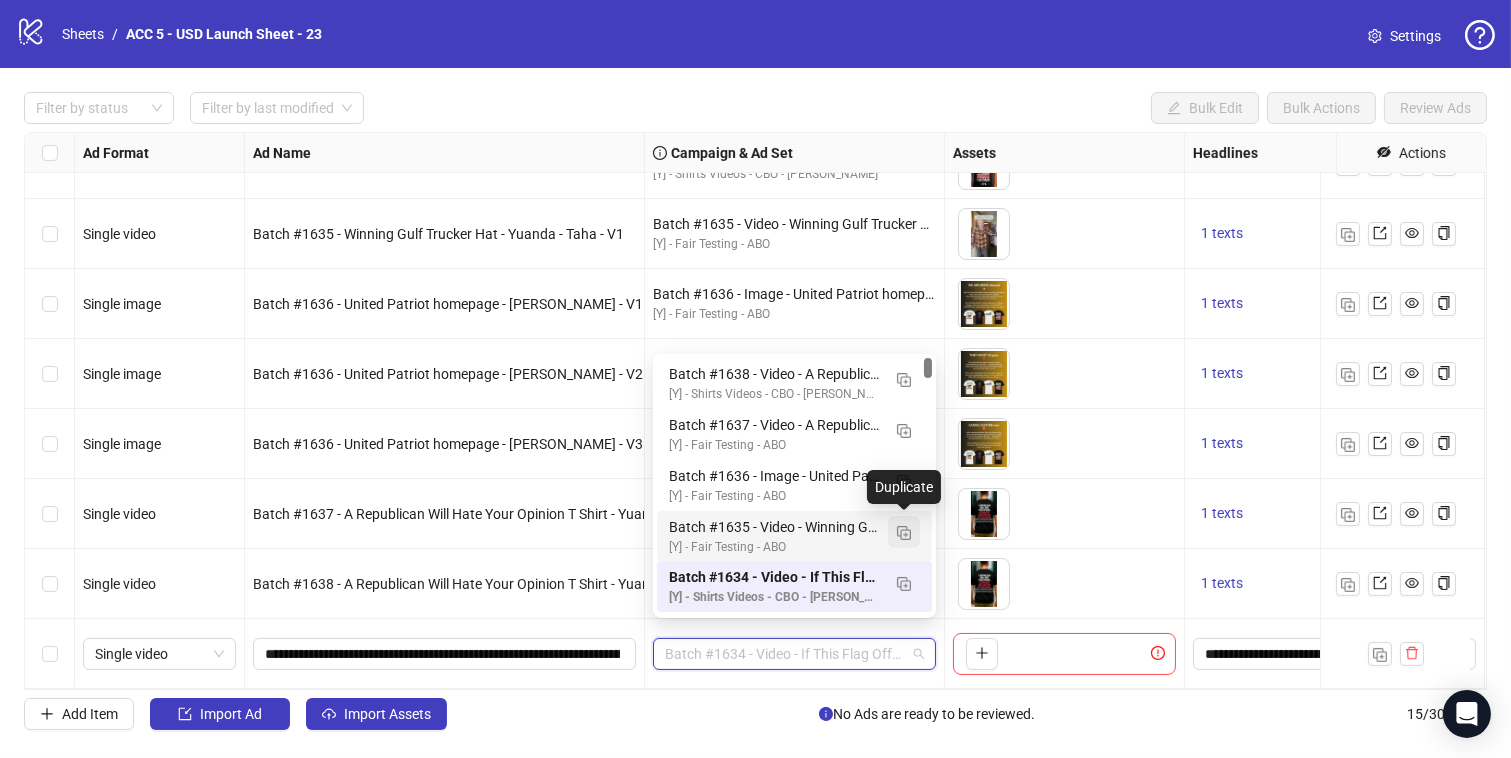 click at bounding box center (904, 533) 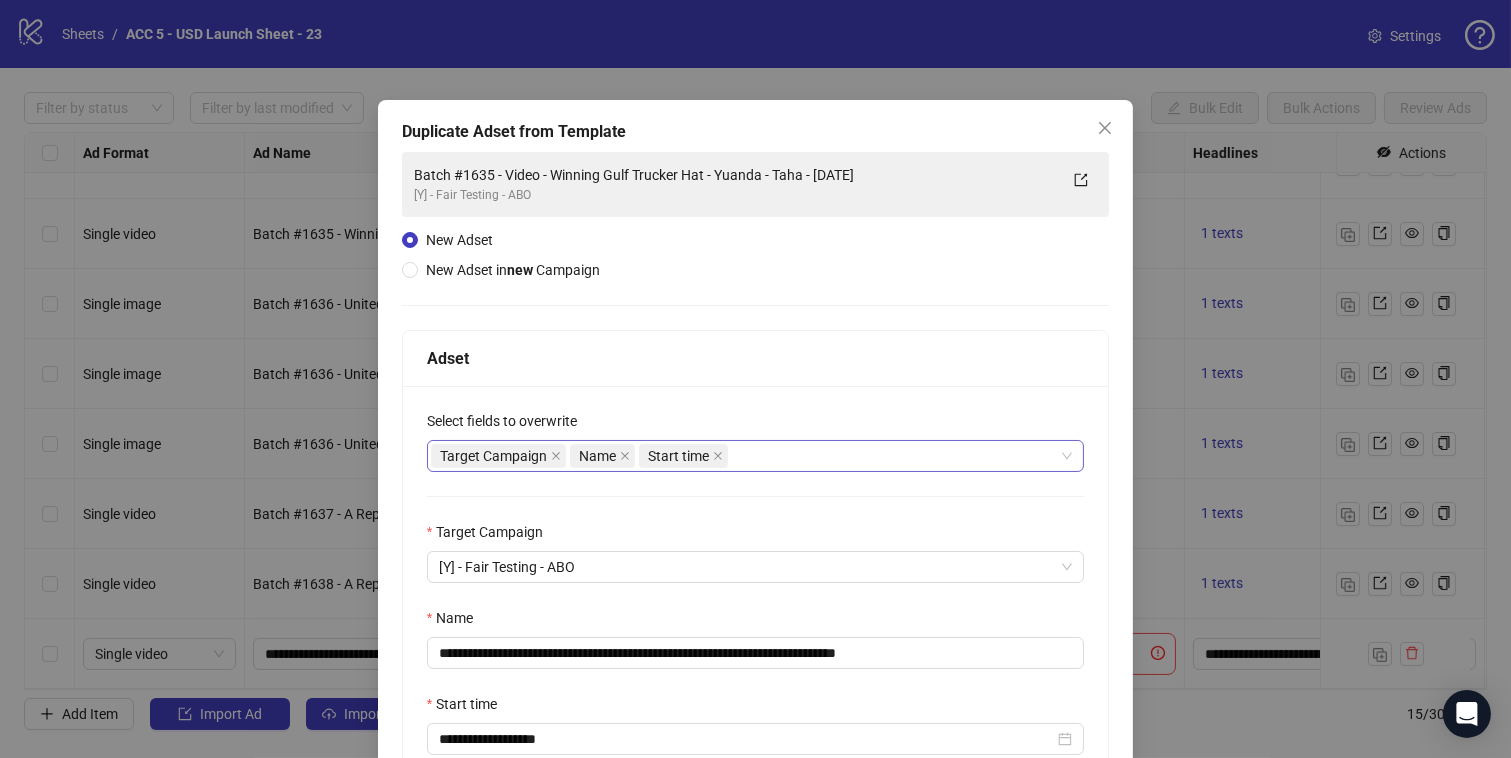 click on "Target Campaign Name Start time" at bounding box center [745, 456] 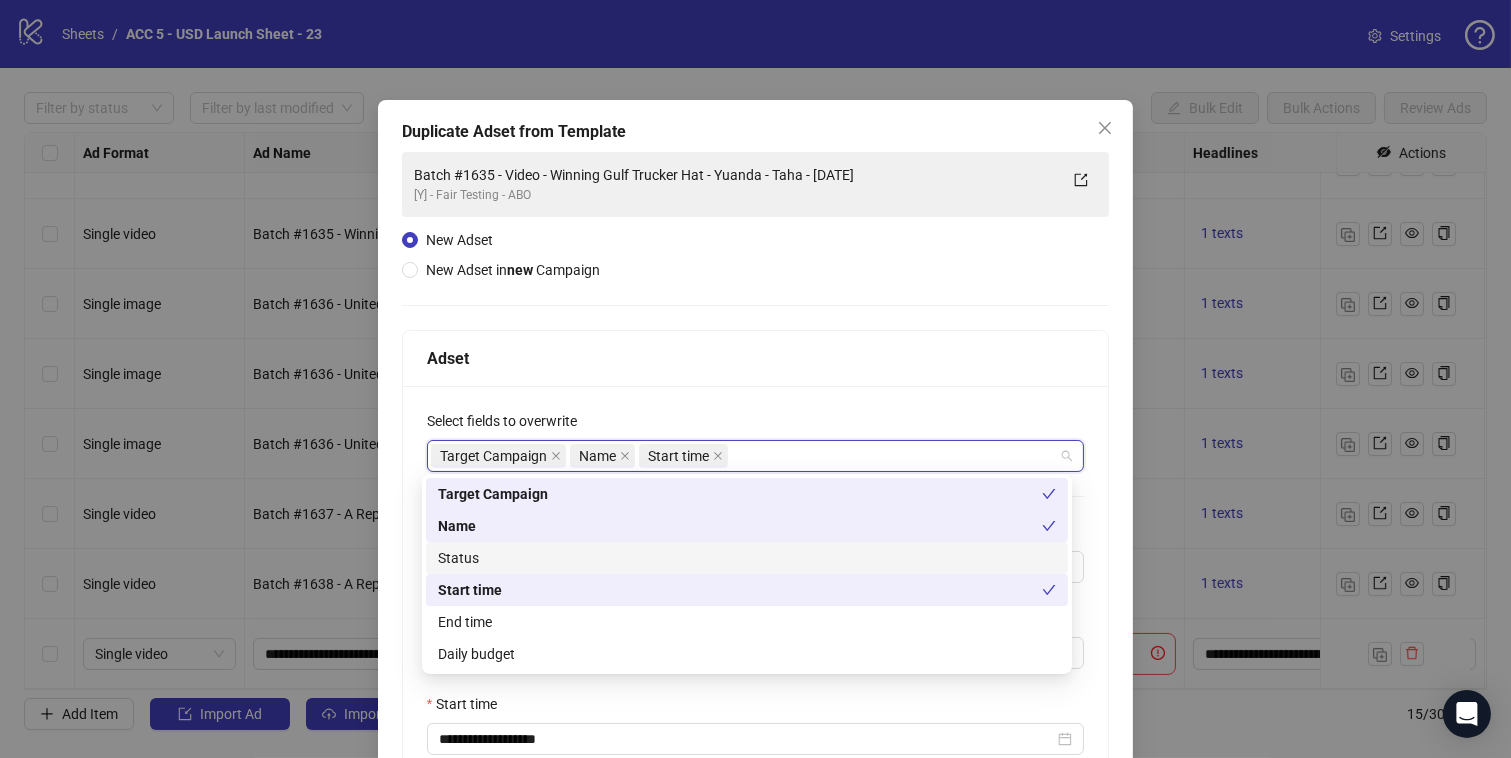 click on "Status" at bounding box center (747, 558) 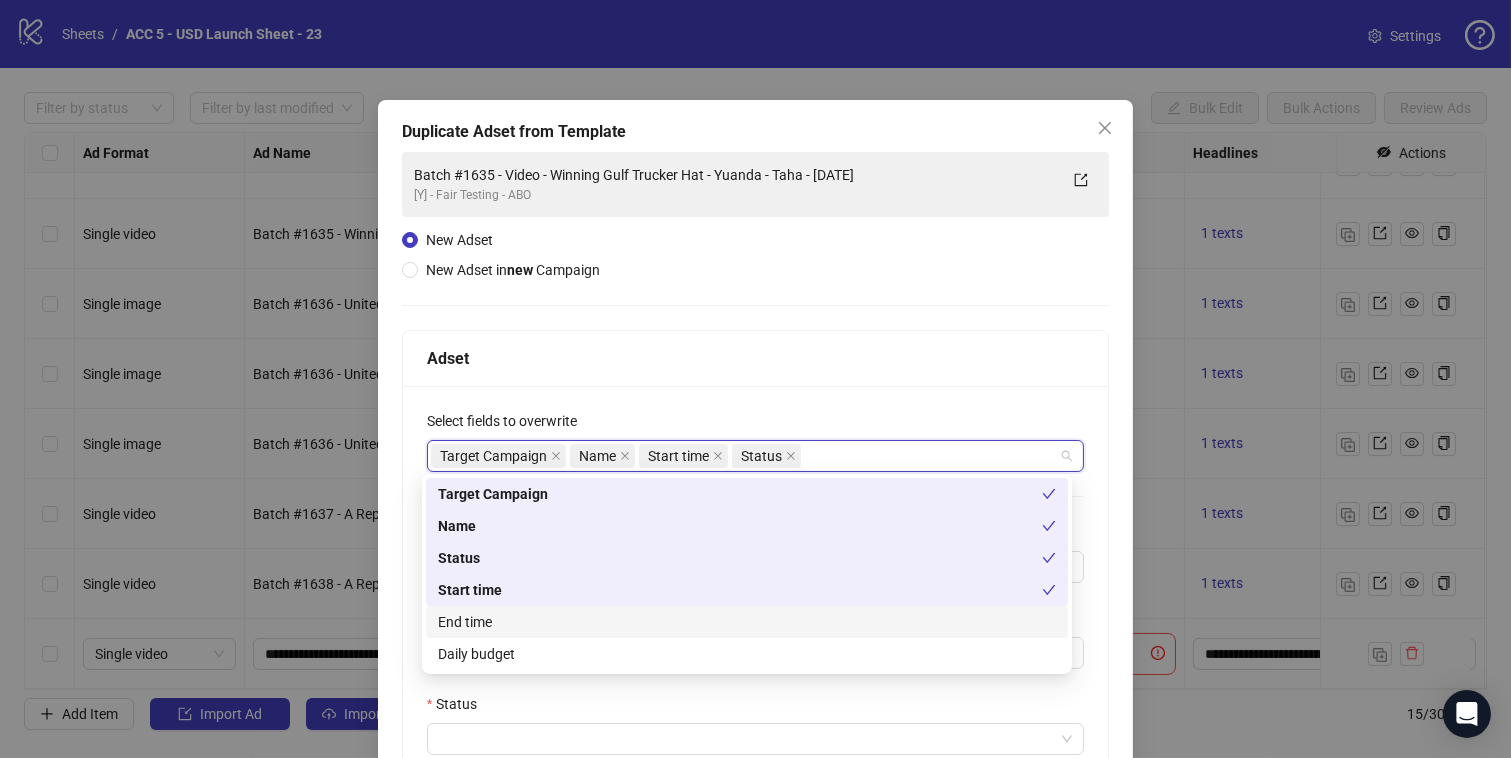 drag, startPoint x: 532, startPoint y: 610, endPoint x: 538, endPoint y: 644, distance: 34.525352 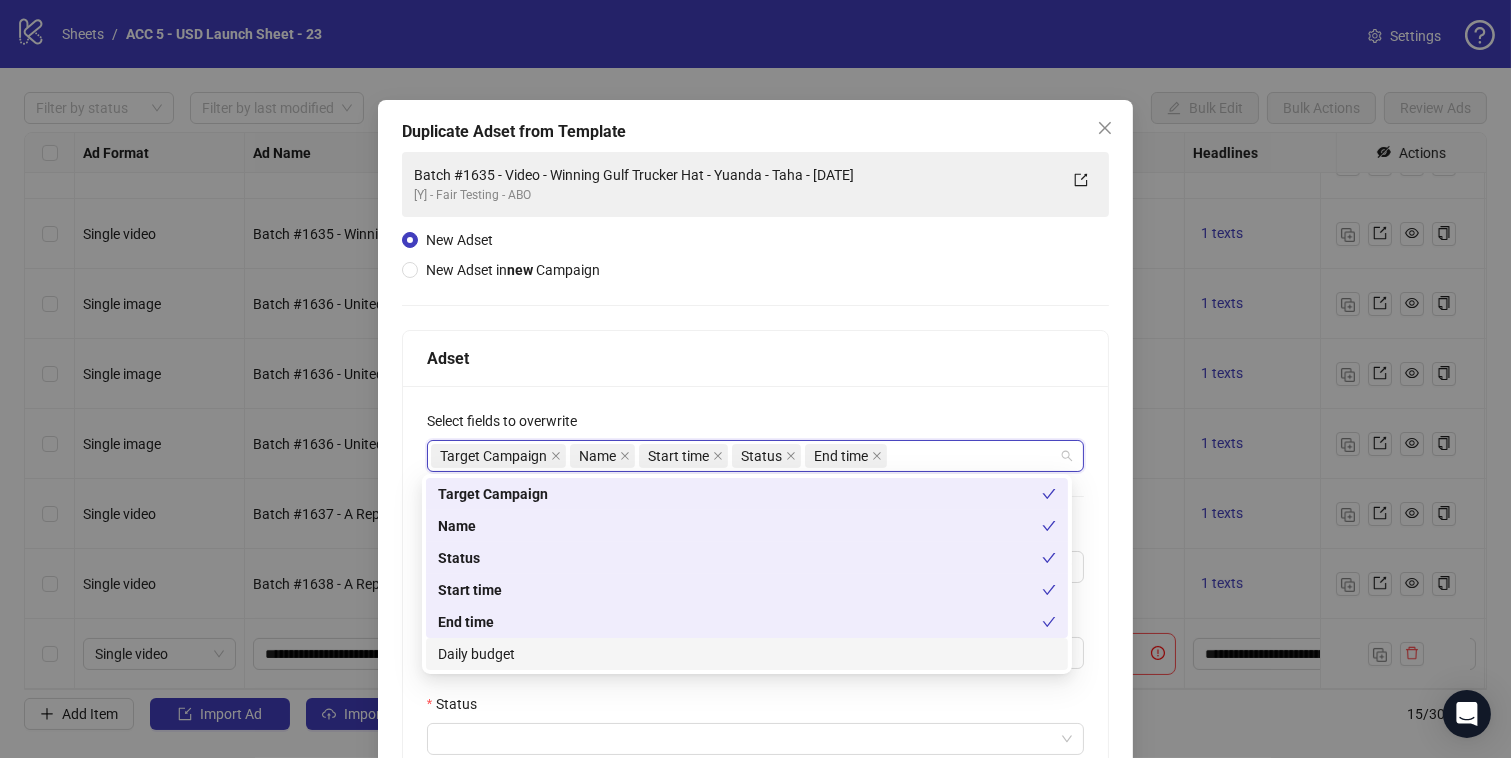 click on "Daily budget" at bounding box center [747, 654] 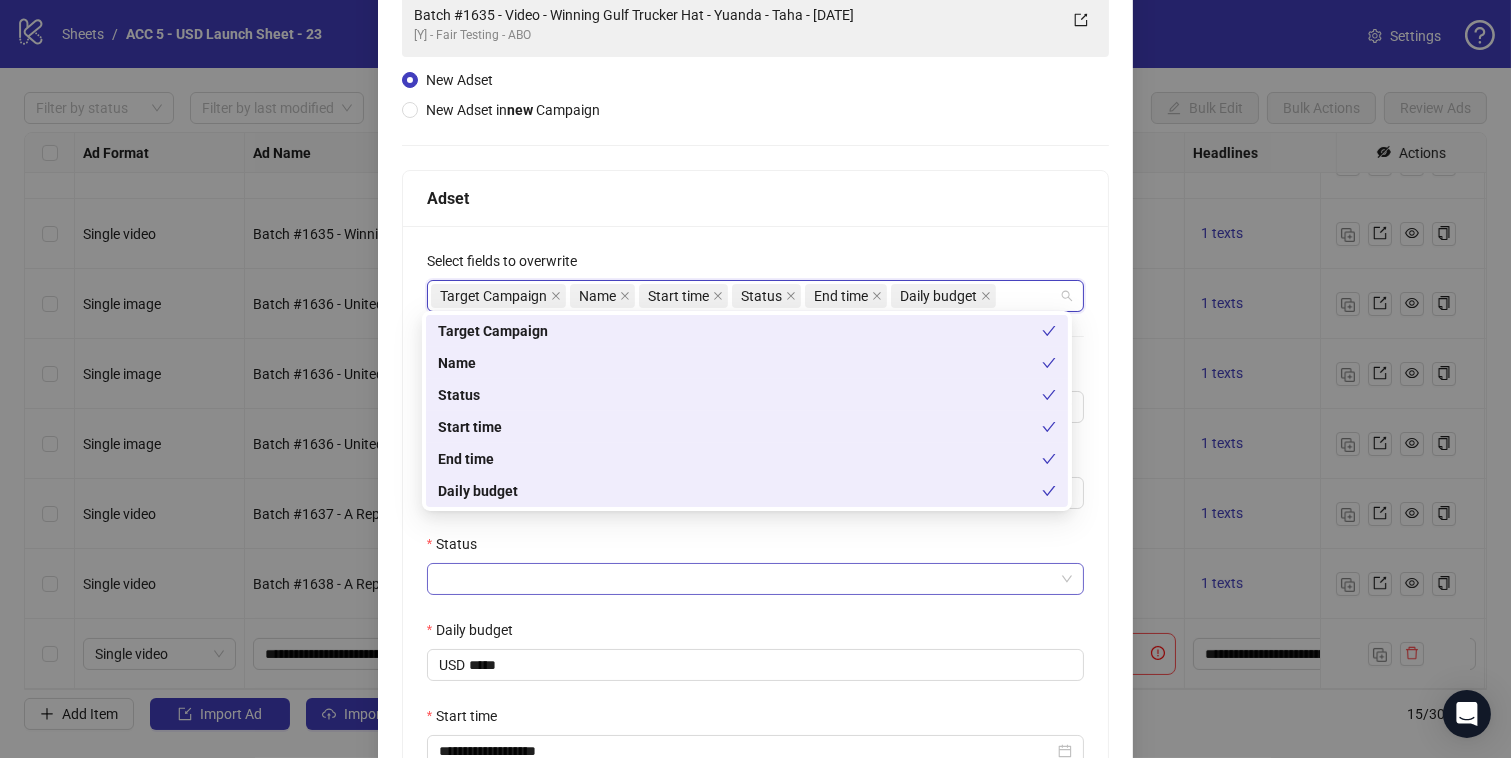 scroll, scrollTop: 157, scrollLeft: 0, axis: vertical 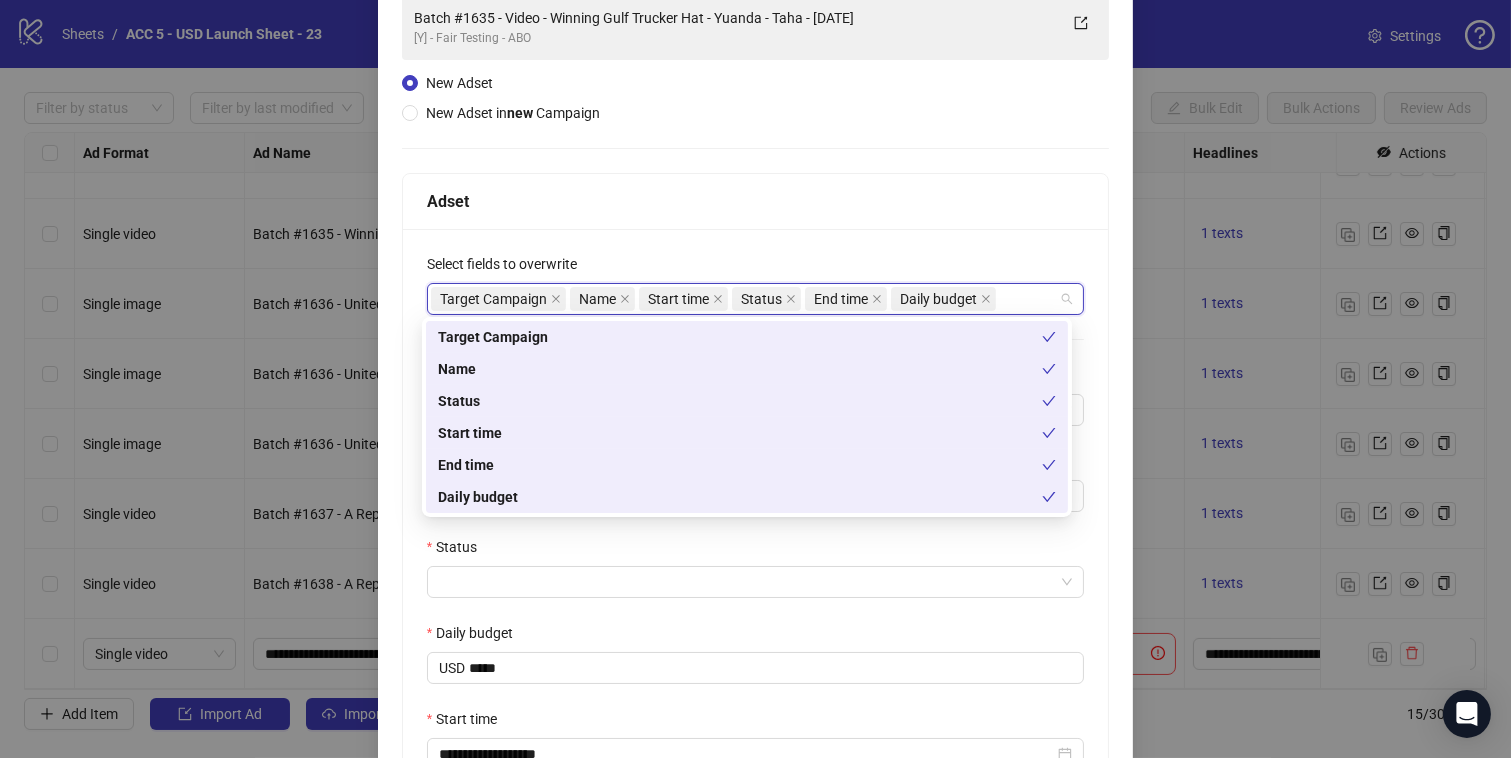 click on "Status" at bounding box center [756, 551] 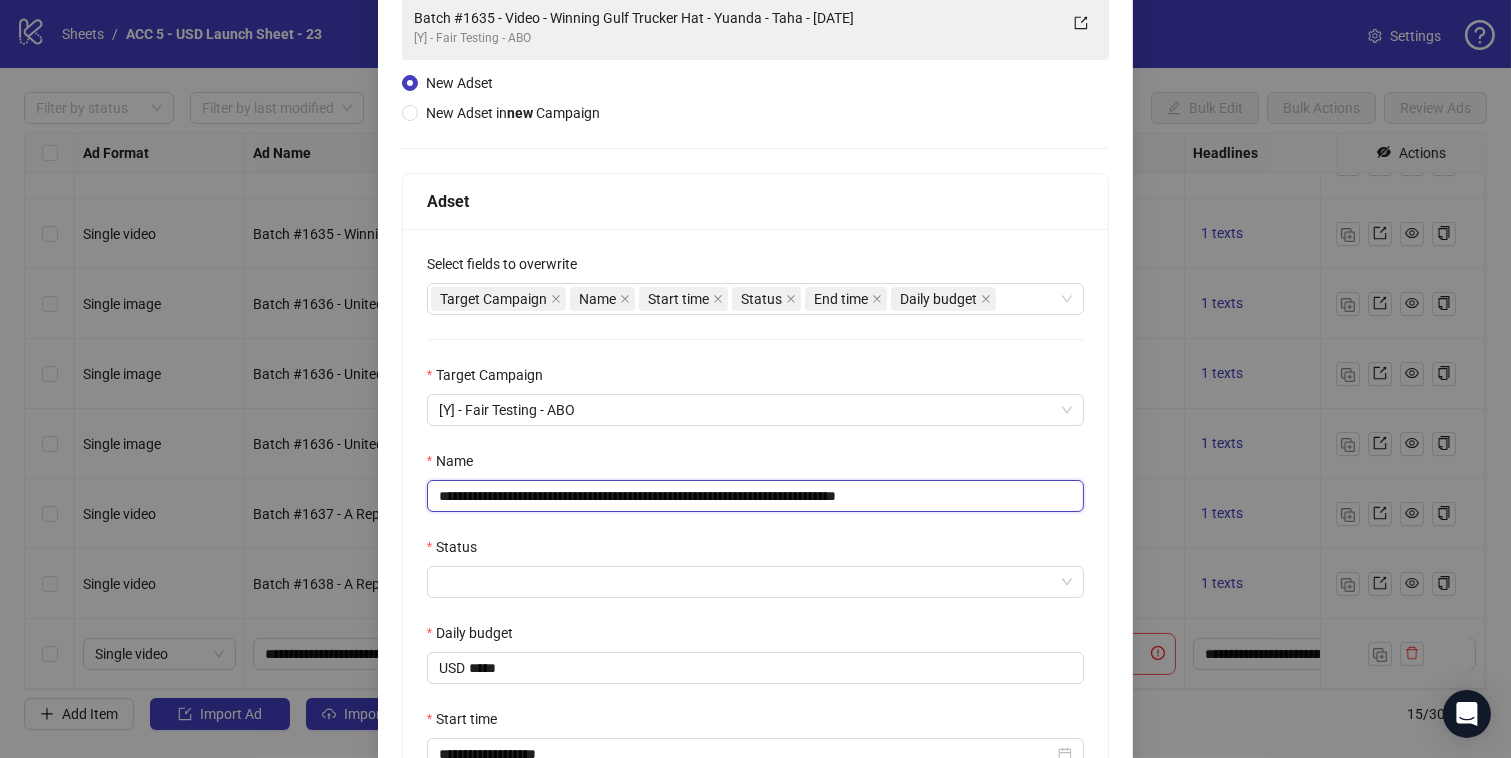 click on "**********" at bounding box center [756, 496] 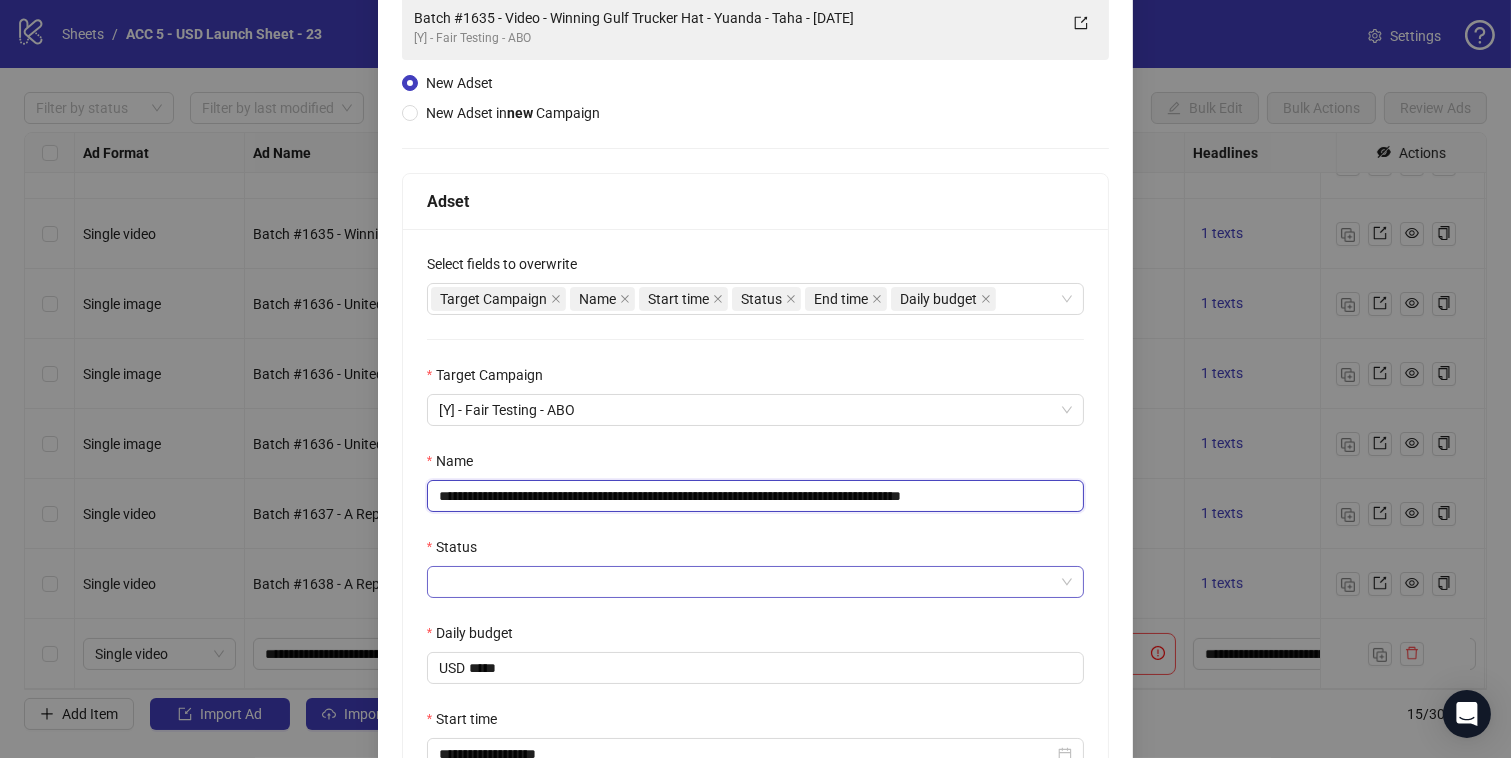 type on "**********" 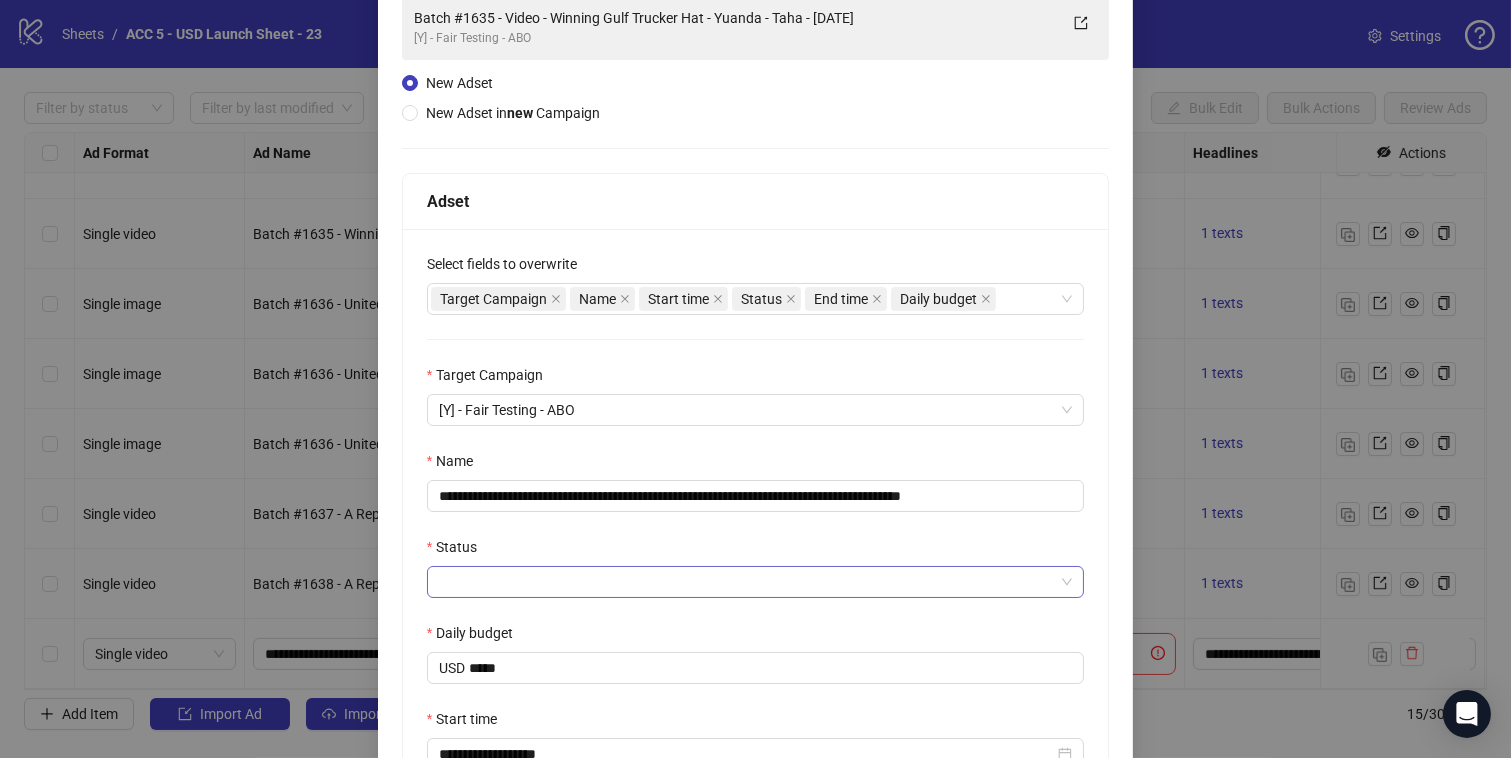 click on "Status" at bounding box center [747, 582] 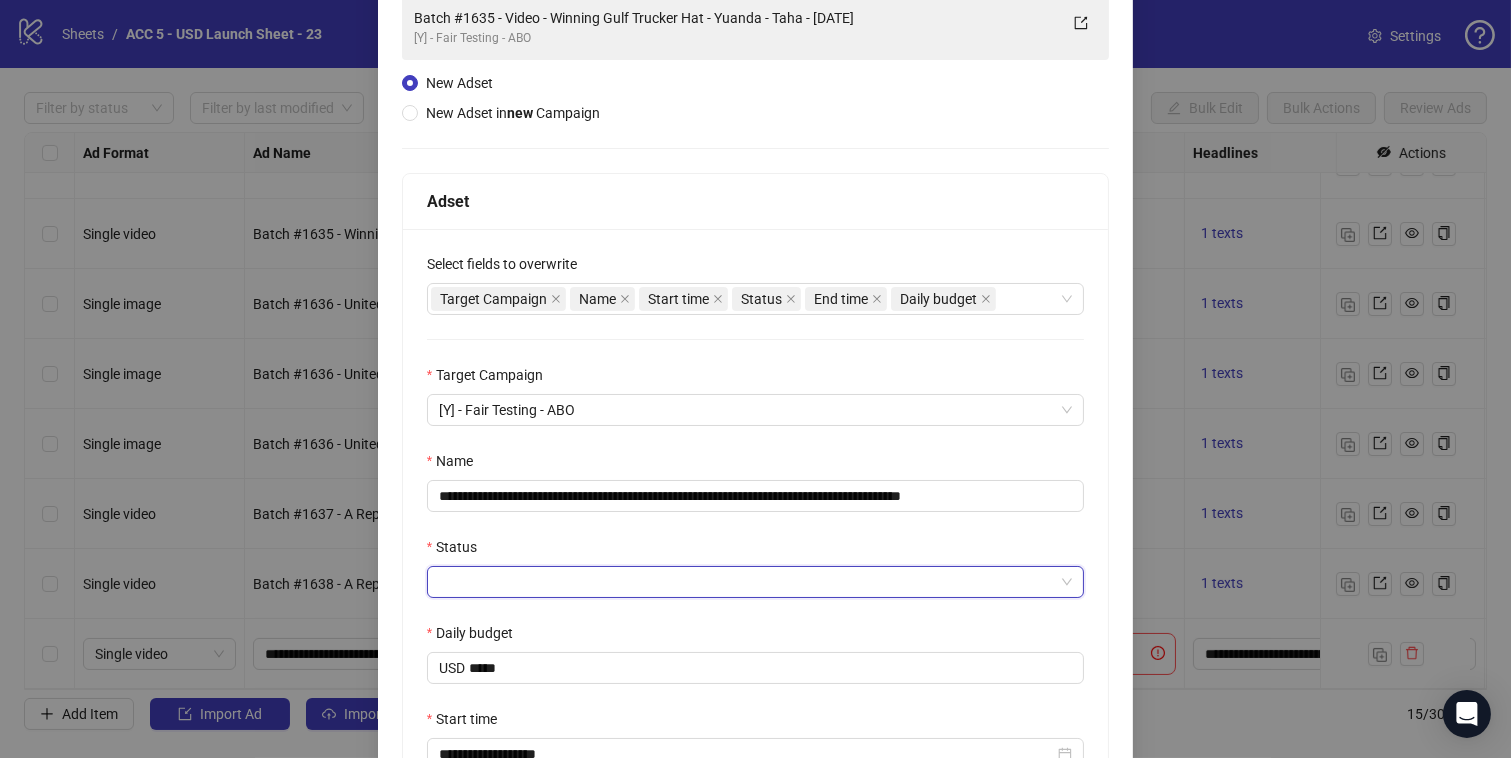click on "ACTIVE" at bounding box center (422, 600) 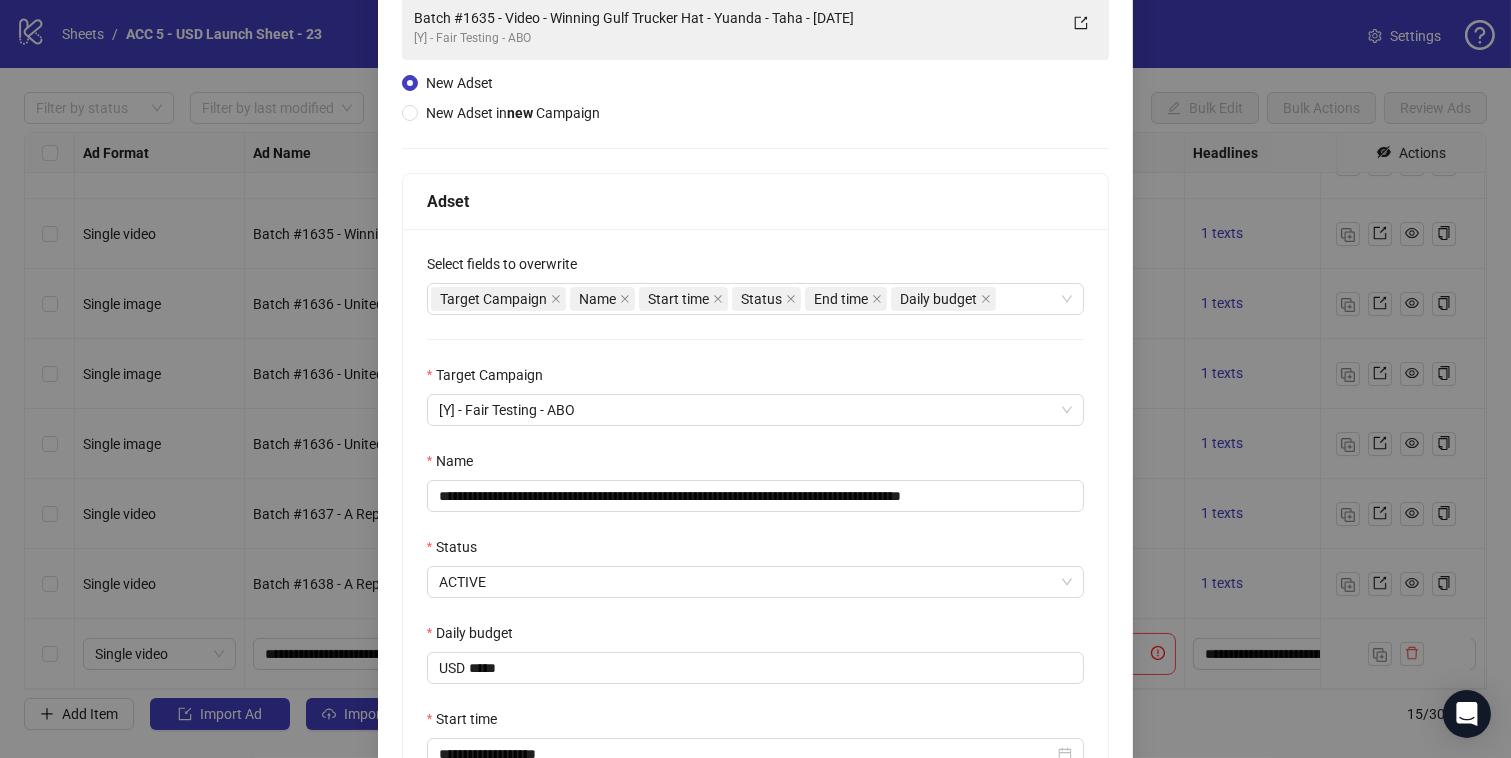 click on "**********" at bounding box center (756, 566) 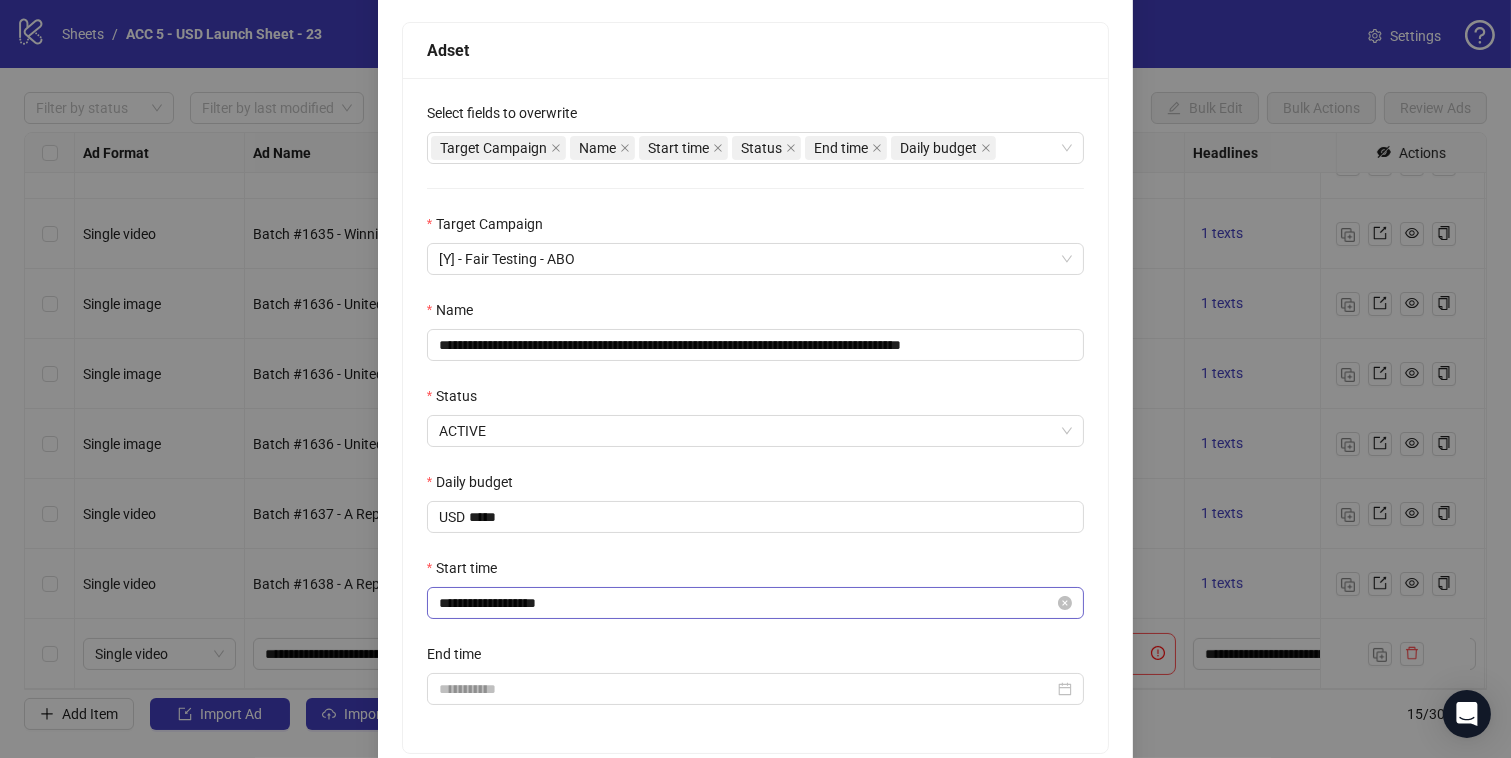scroll, scrollTop: 350, scrollLeft: 0, axis: vertical 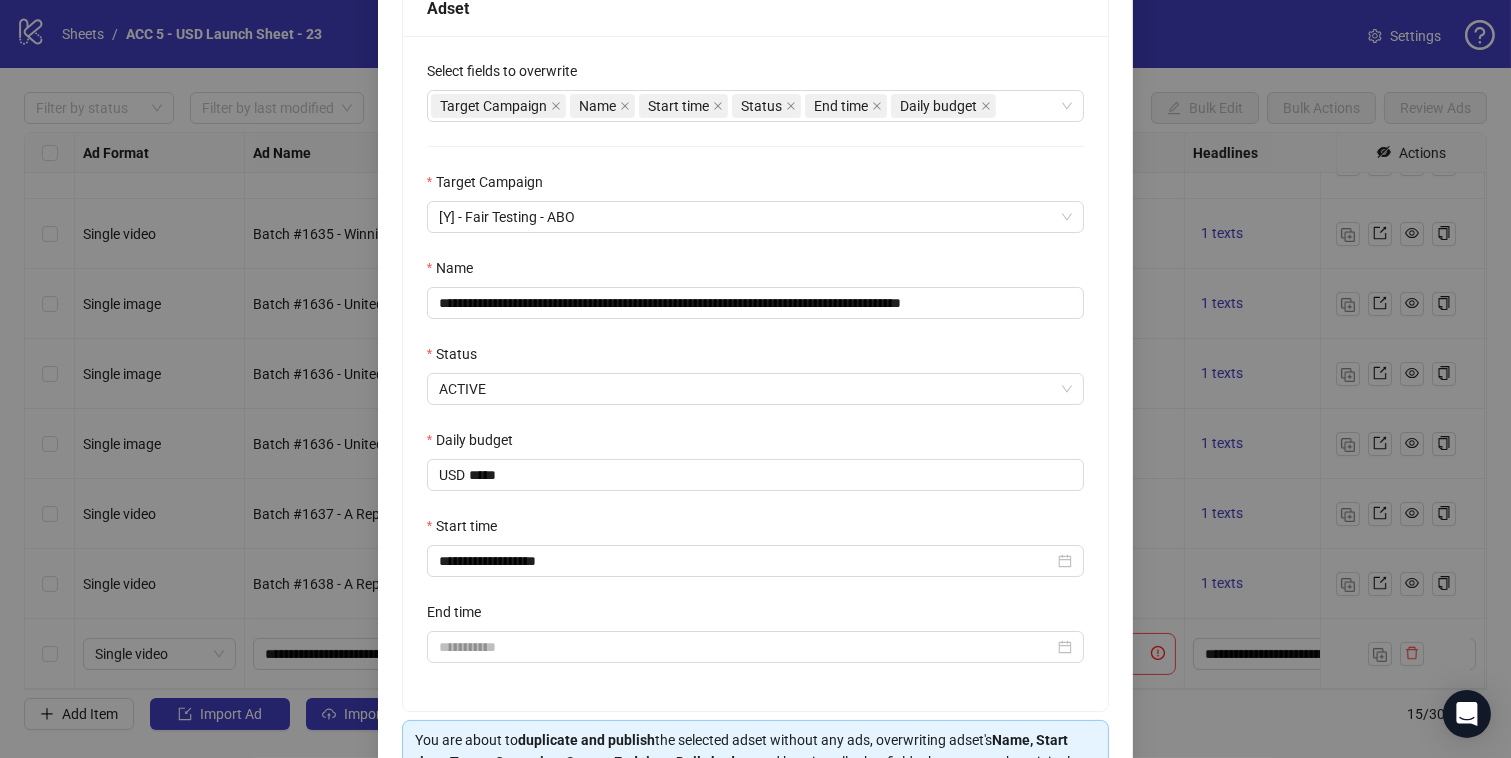 click on "**********" at bounding box center [756, 373] 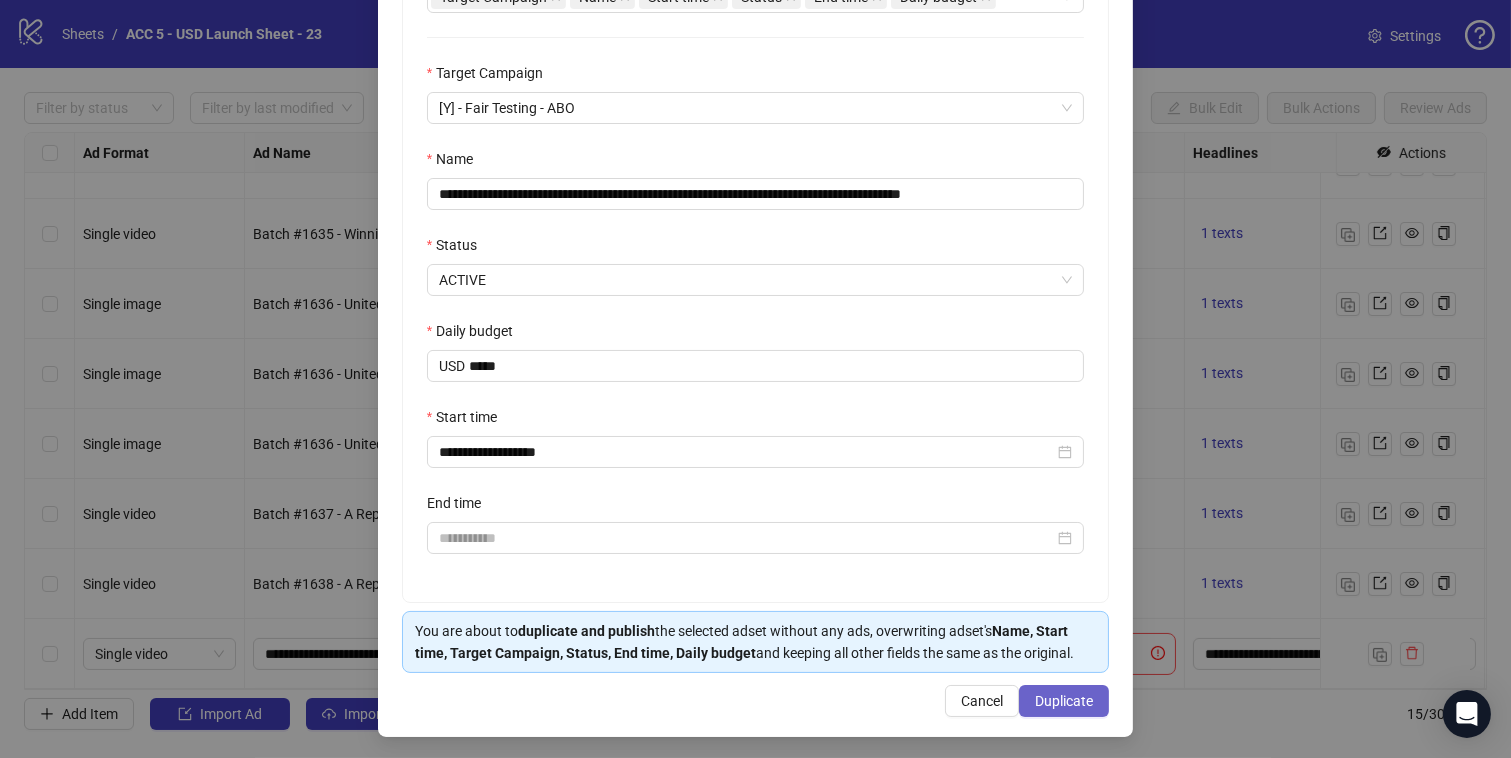 click on "Duplicate" at bounding box center (1064, 701) 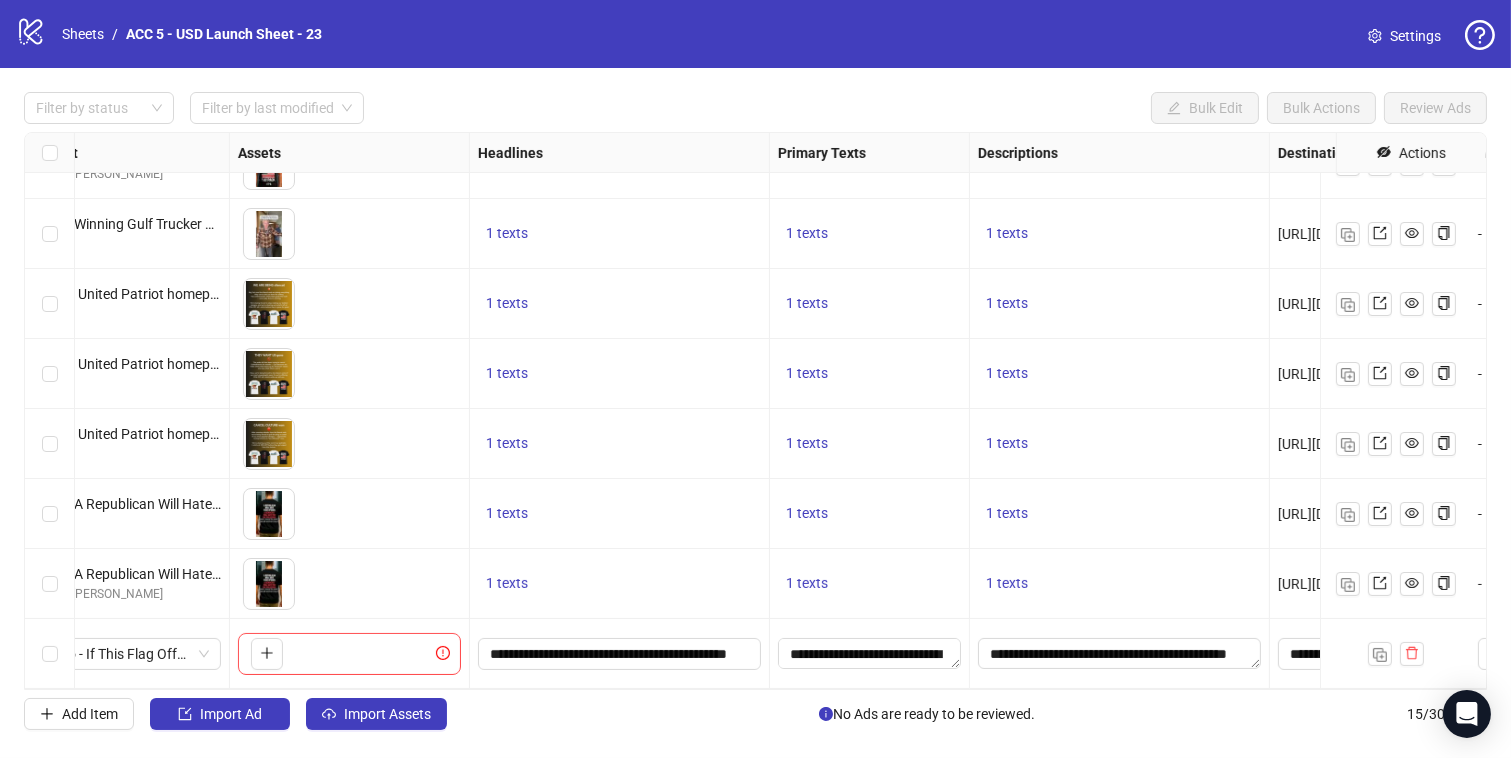 scroll, scrollTop: 550, scrollLeft: 1038, axis: both 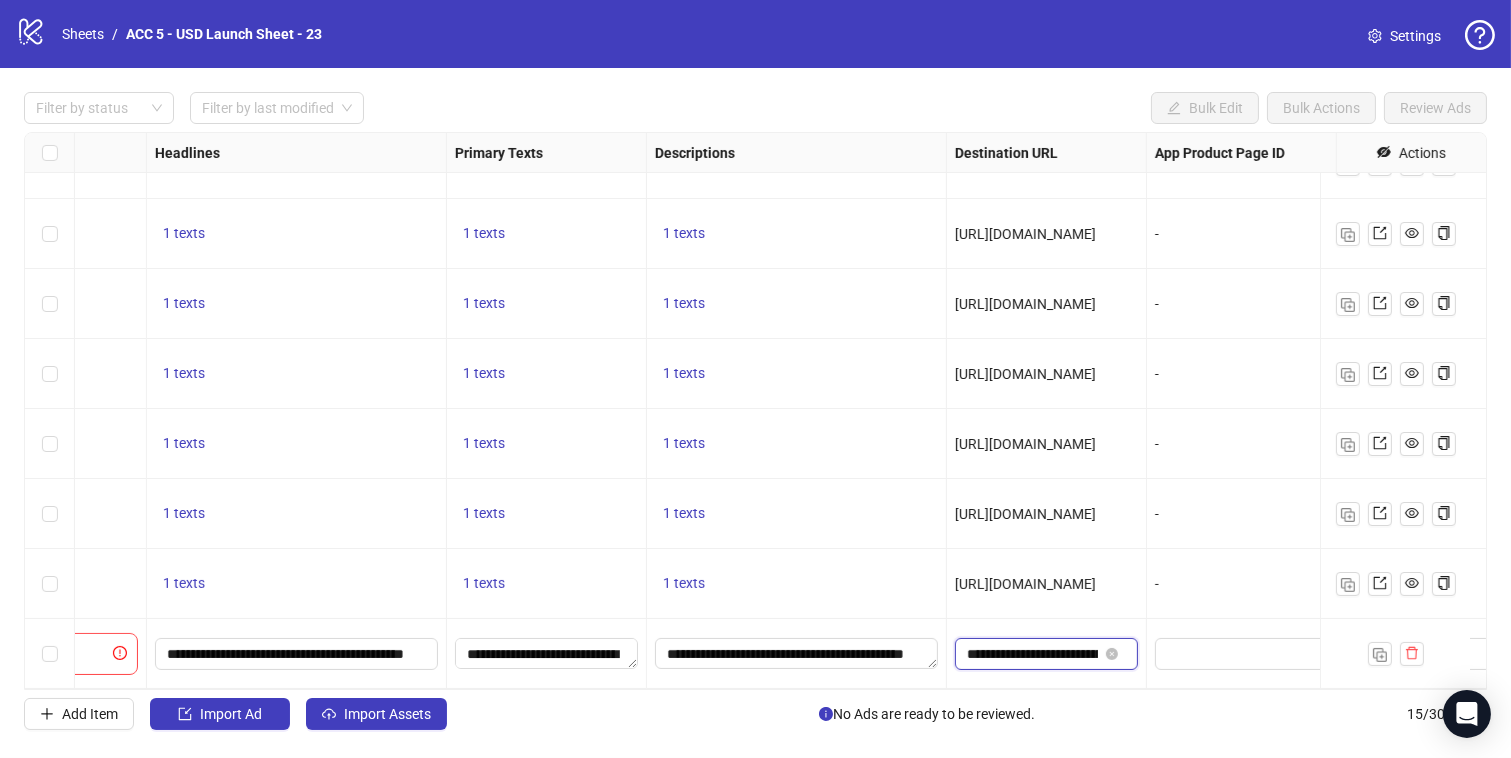 click on "**********" at bounding box center (1032, 654) 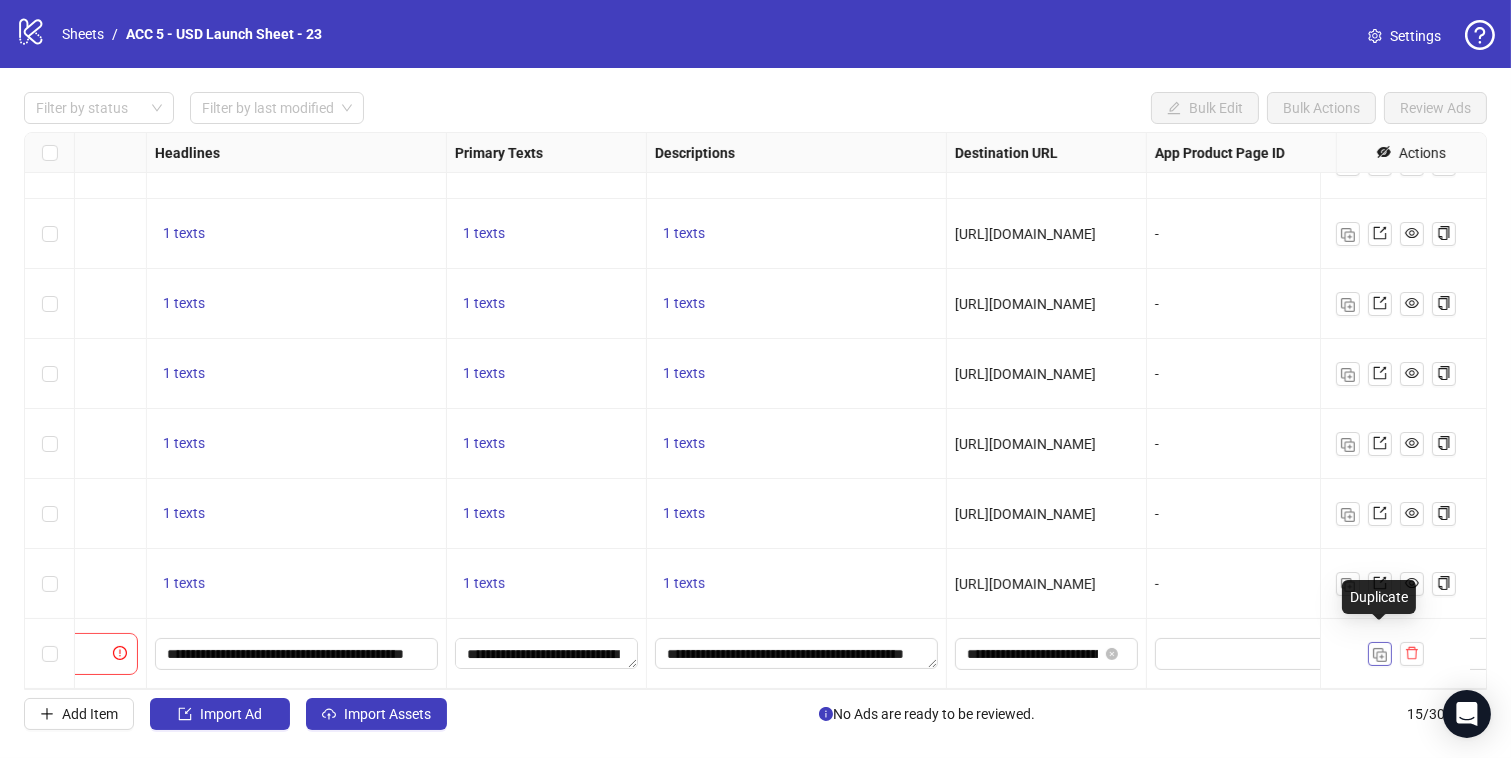 click at bounding box center [1380, 655] 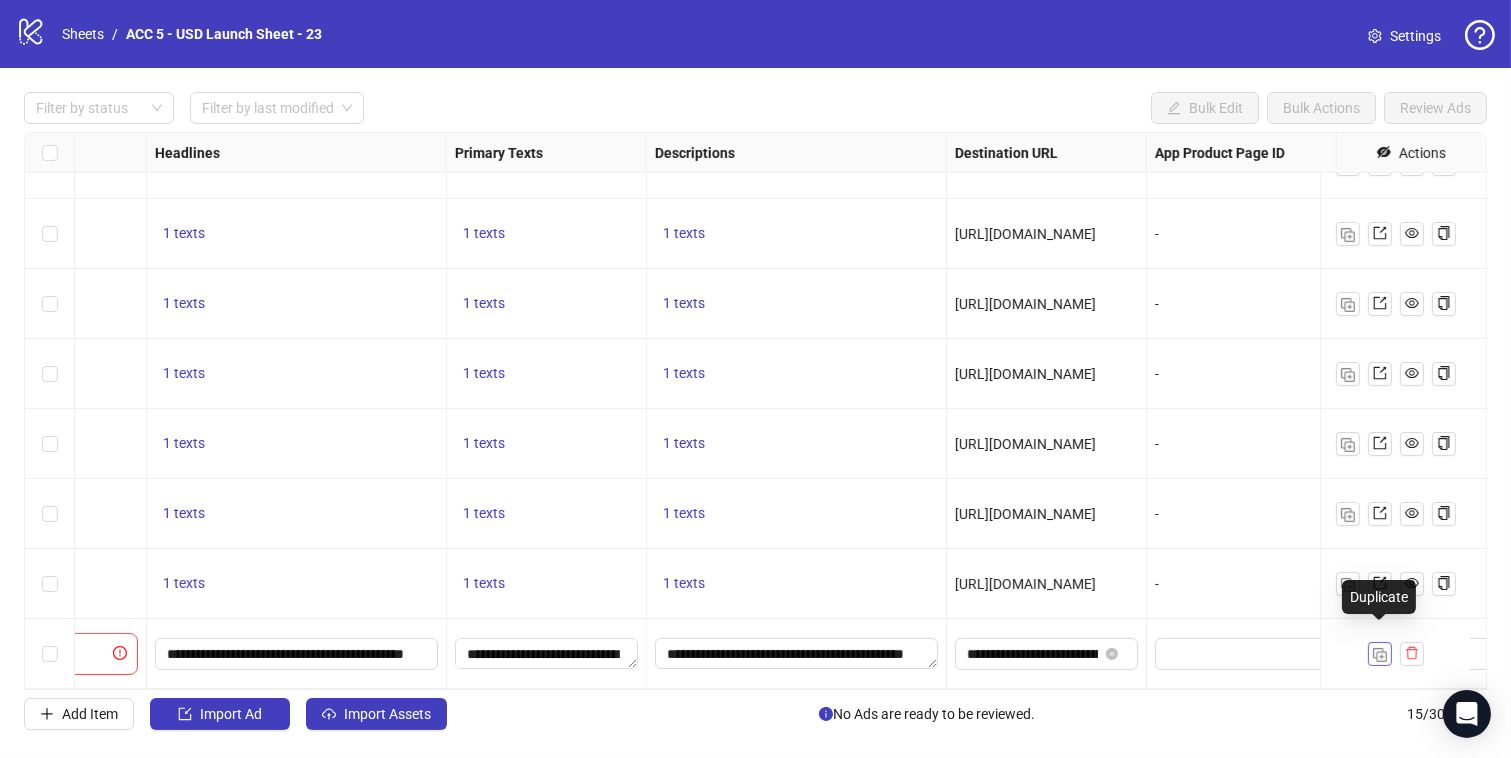 click at bounding box center (1380, 655) 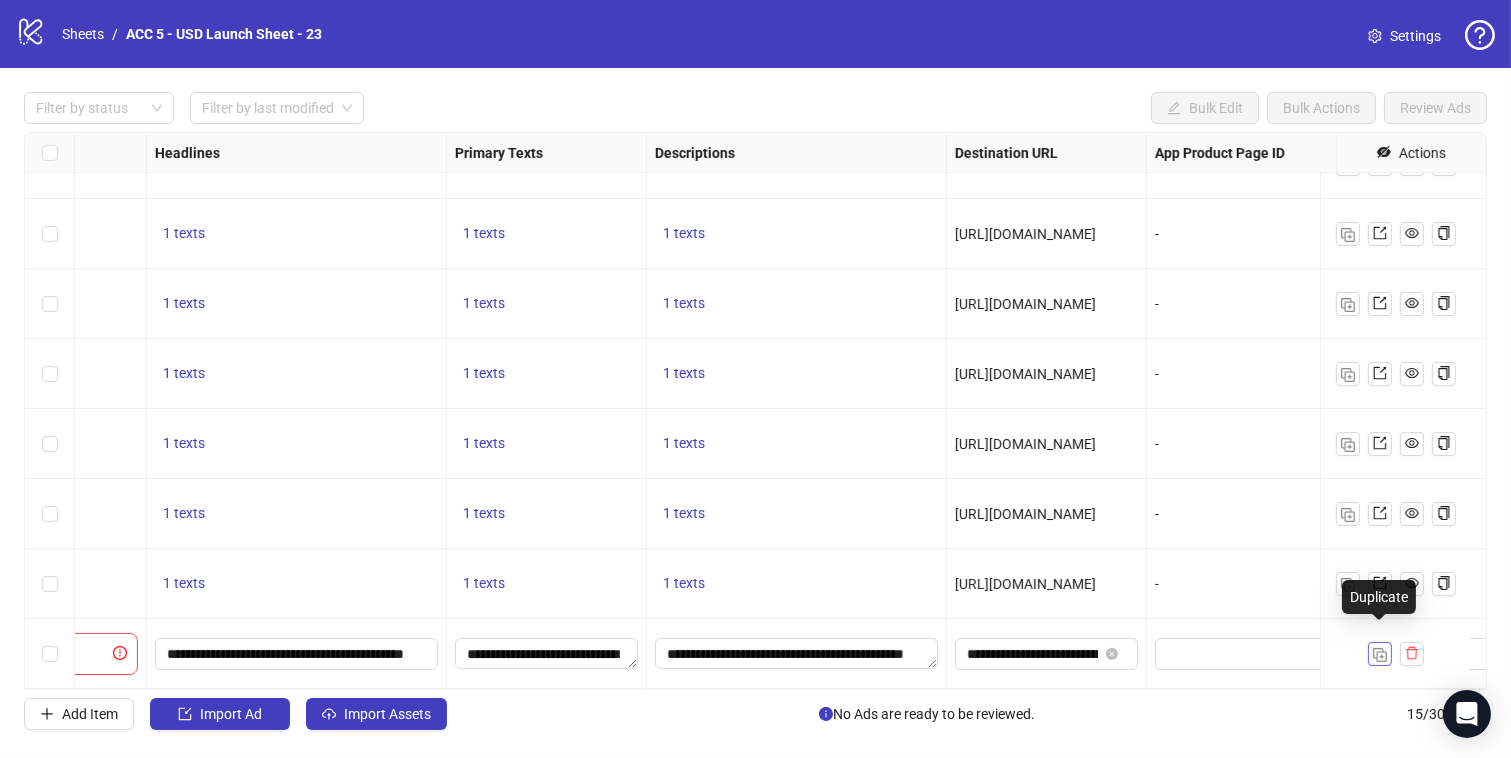 click at bounding box center (1380, 655) 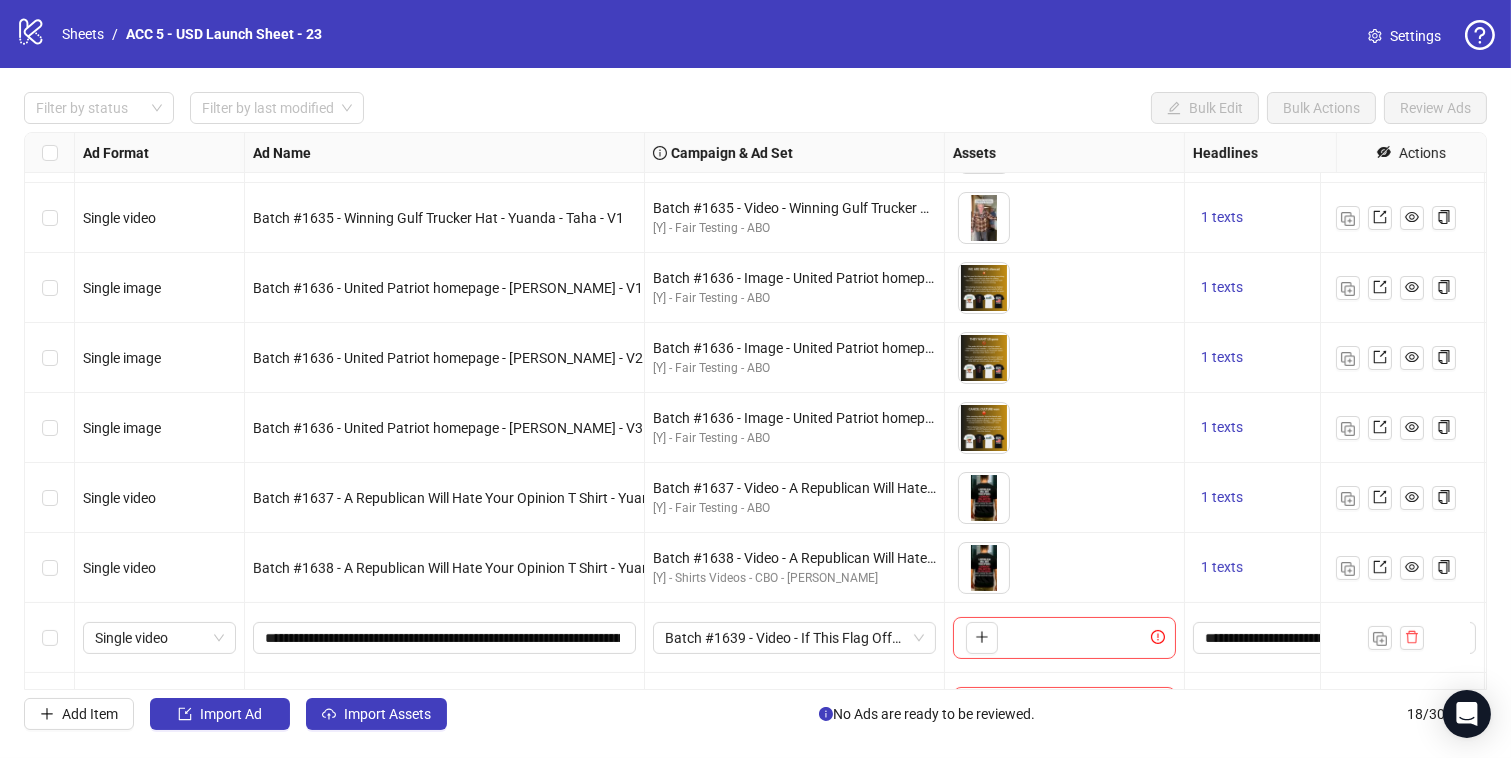 scroll, scrollTop: 760, scrollLeft: 0, axis: vertical 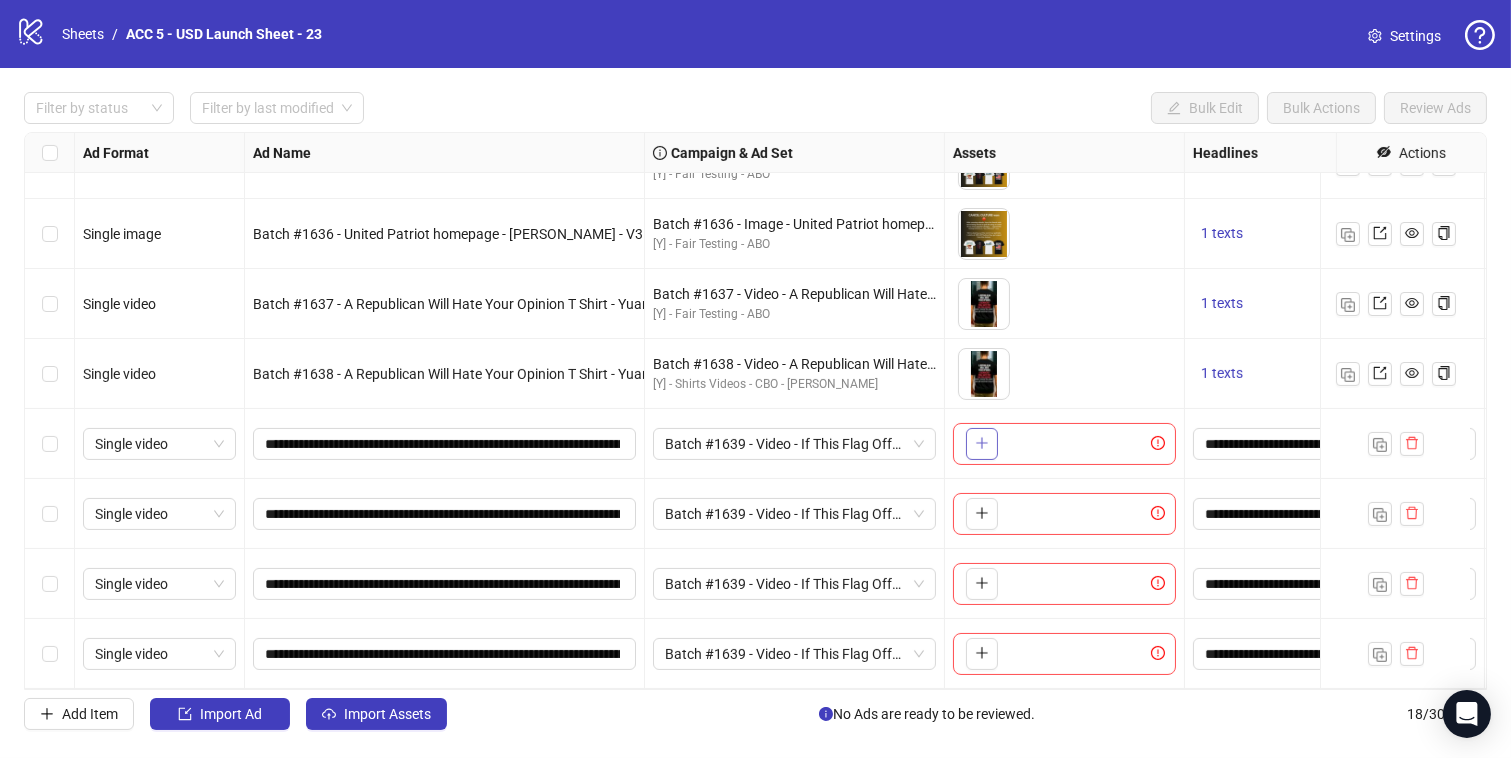 click 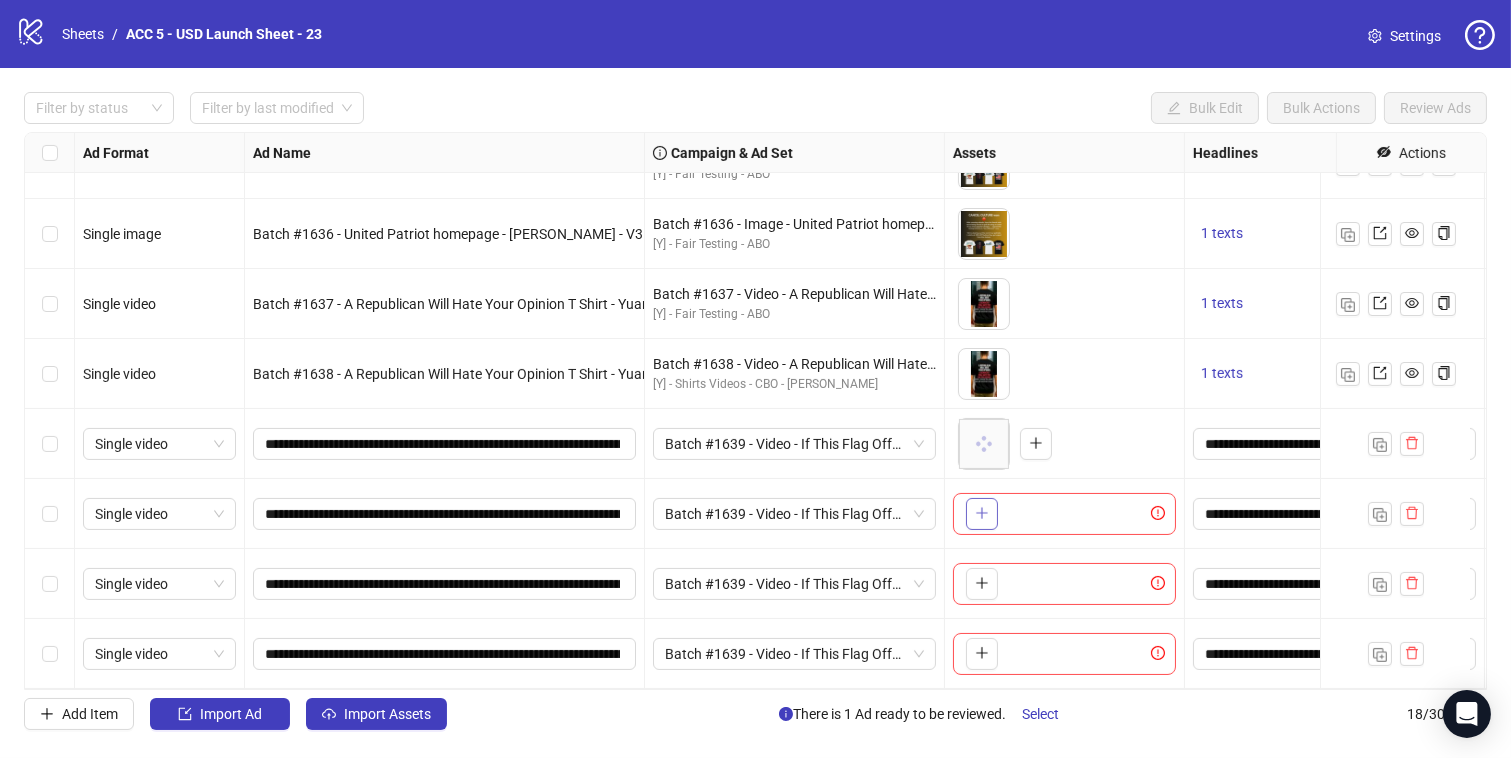 click 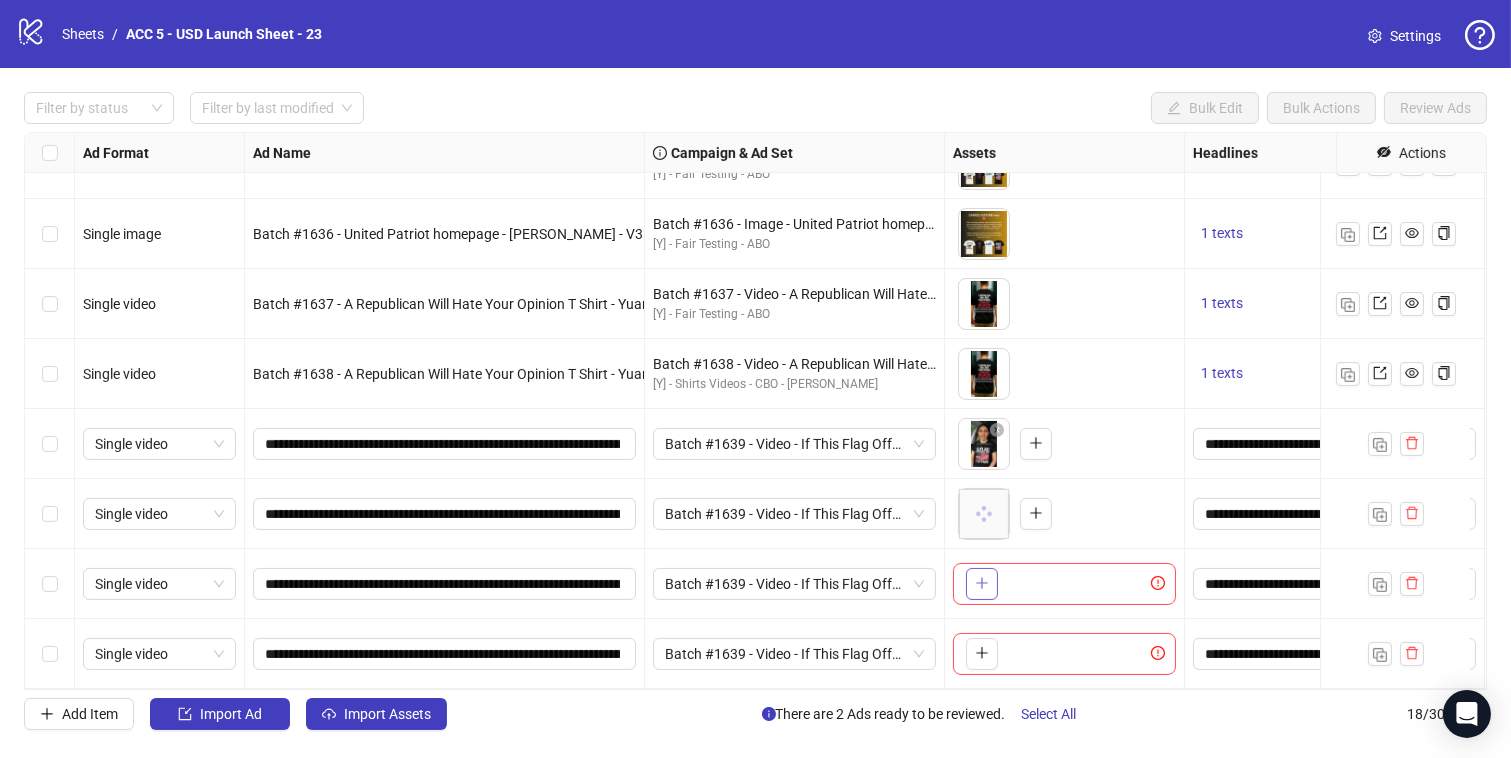 click at bounding box center [982, 584] 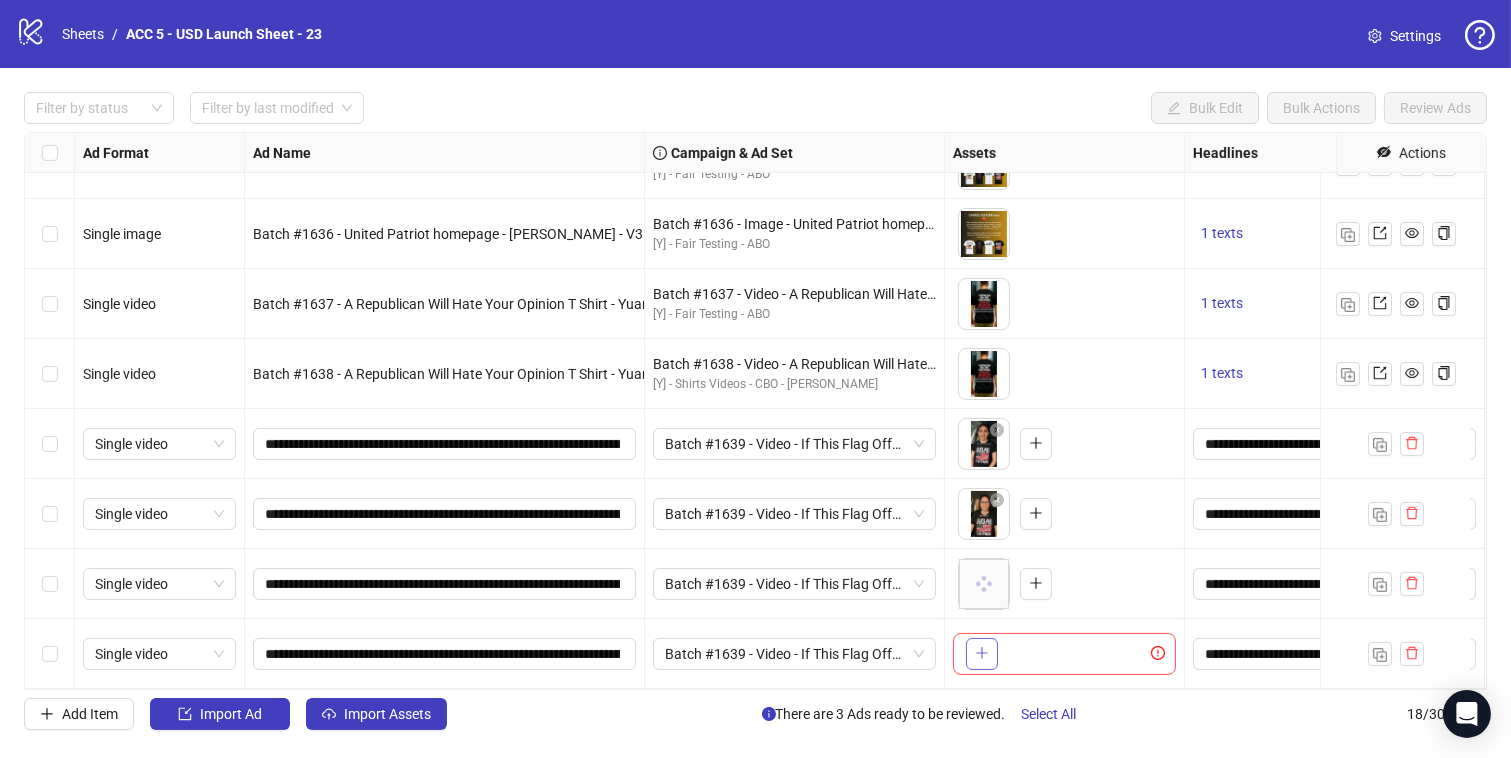 click at bounding box center [982, 654] 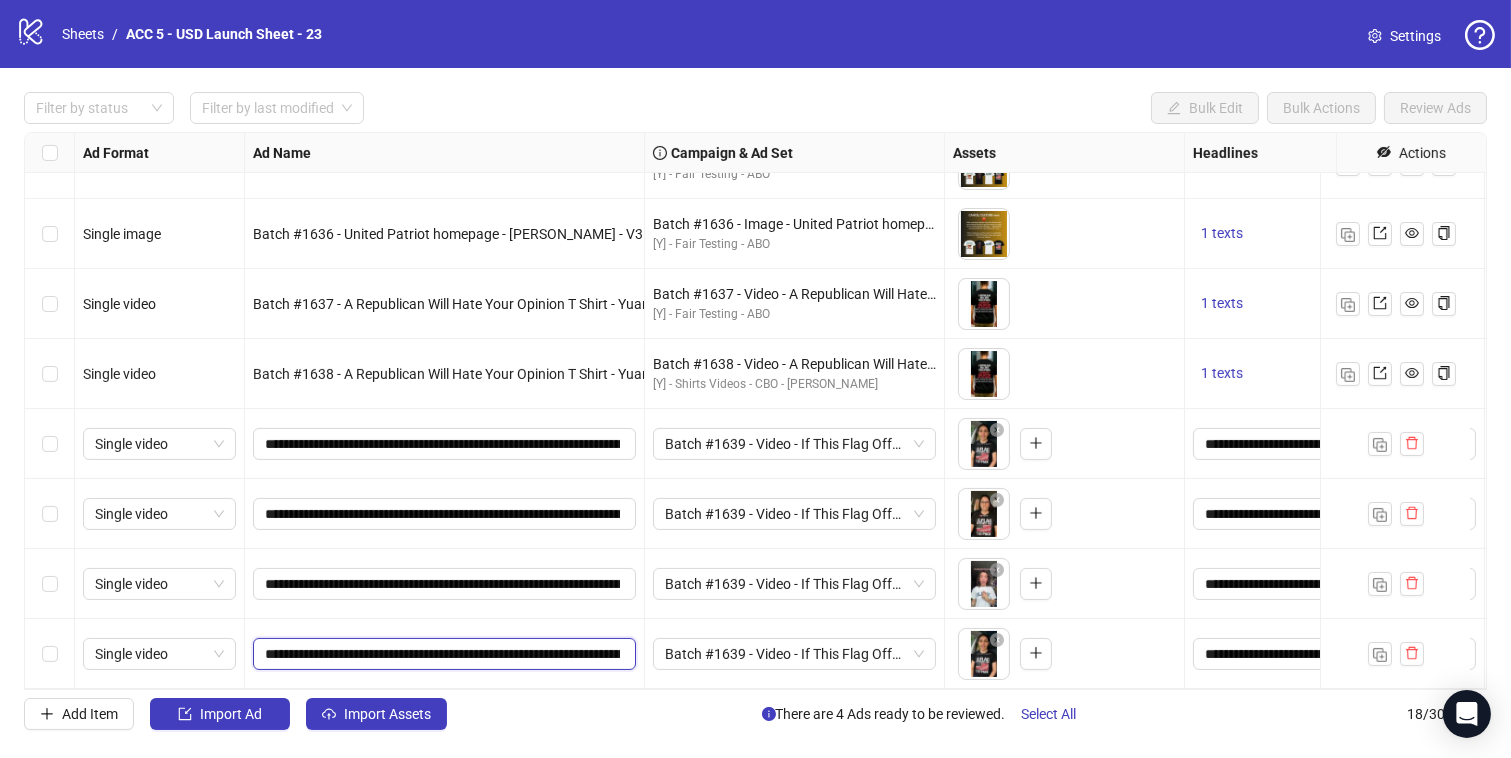 click on "**********" at bounding box center [442, 654] 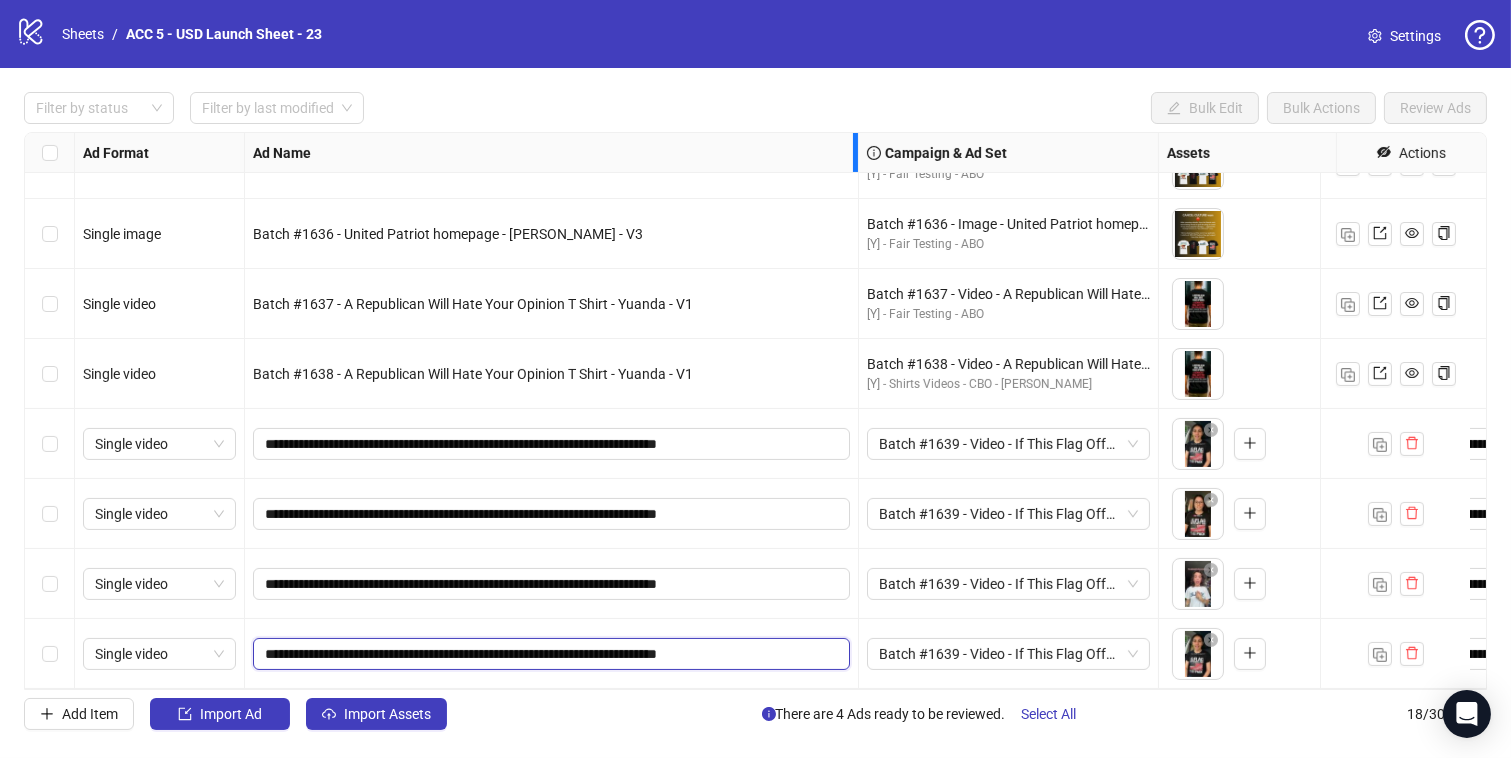 drag, startPoint x: 786, startPoint y: 156, endPoint x: 856, endPoint y: 156, distance: 70 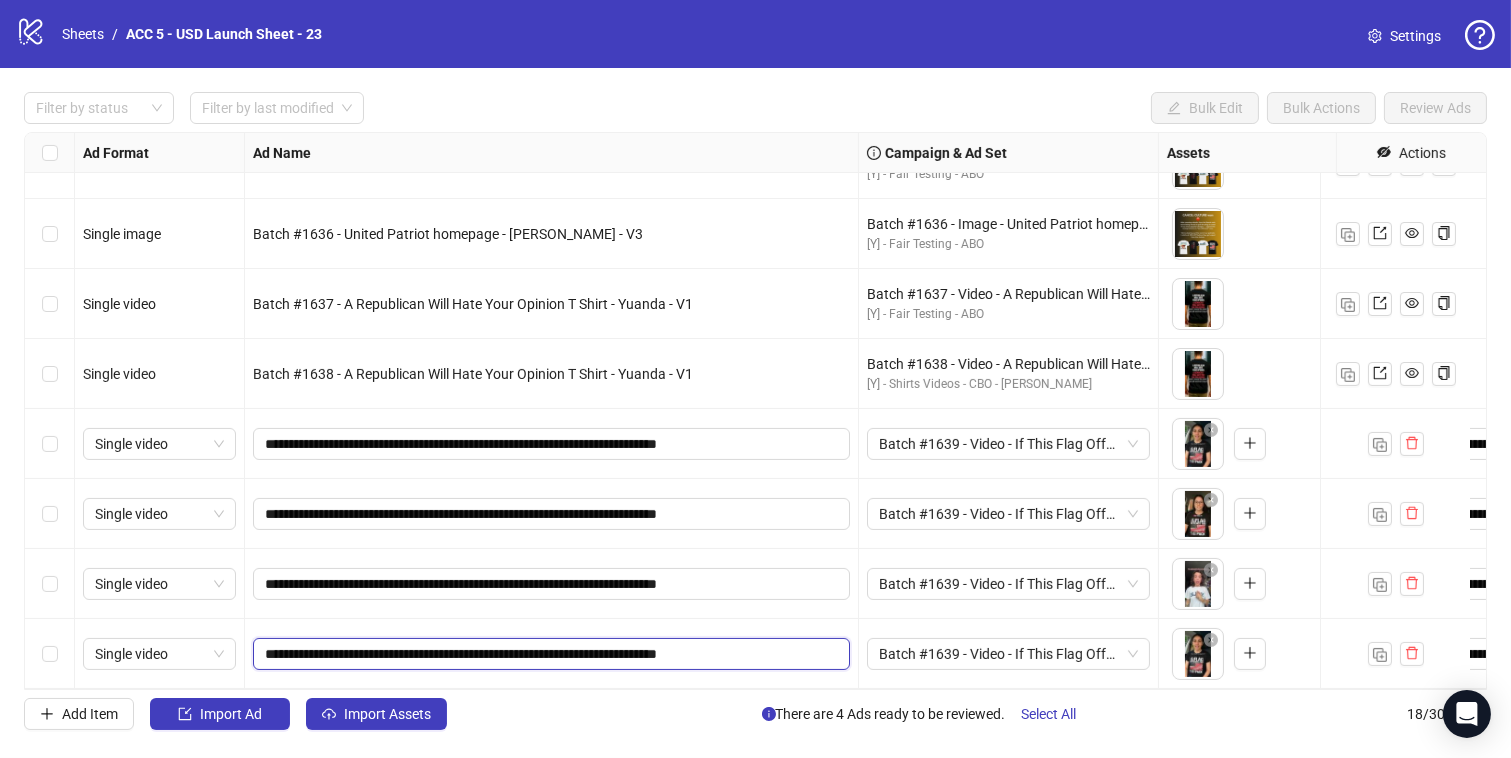 click on "**********" at bounding box center (549, 654) 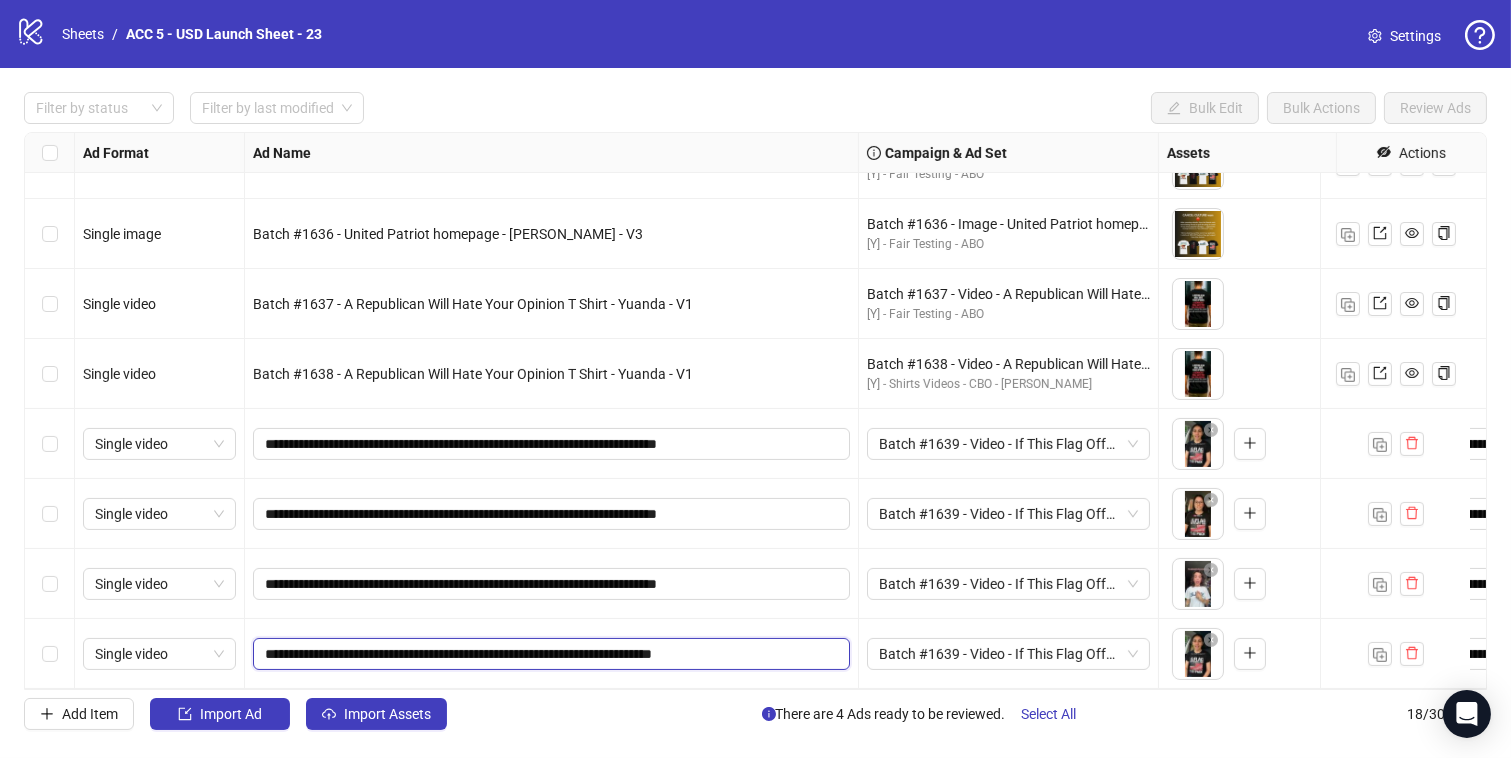 type on "**********" 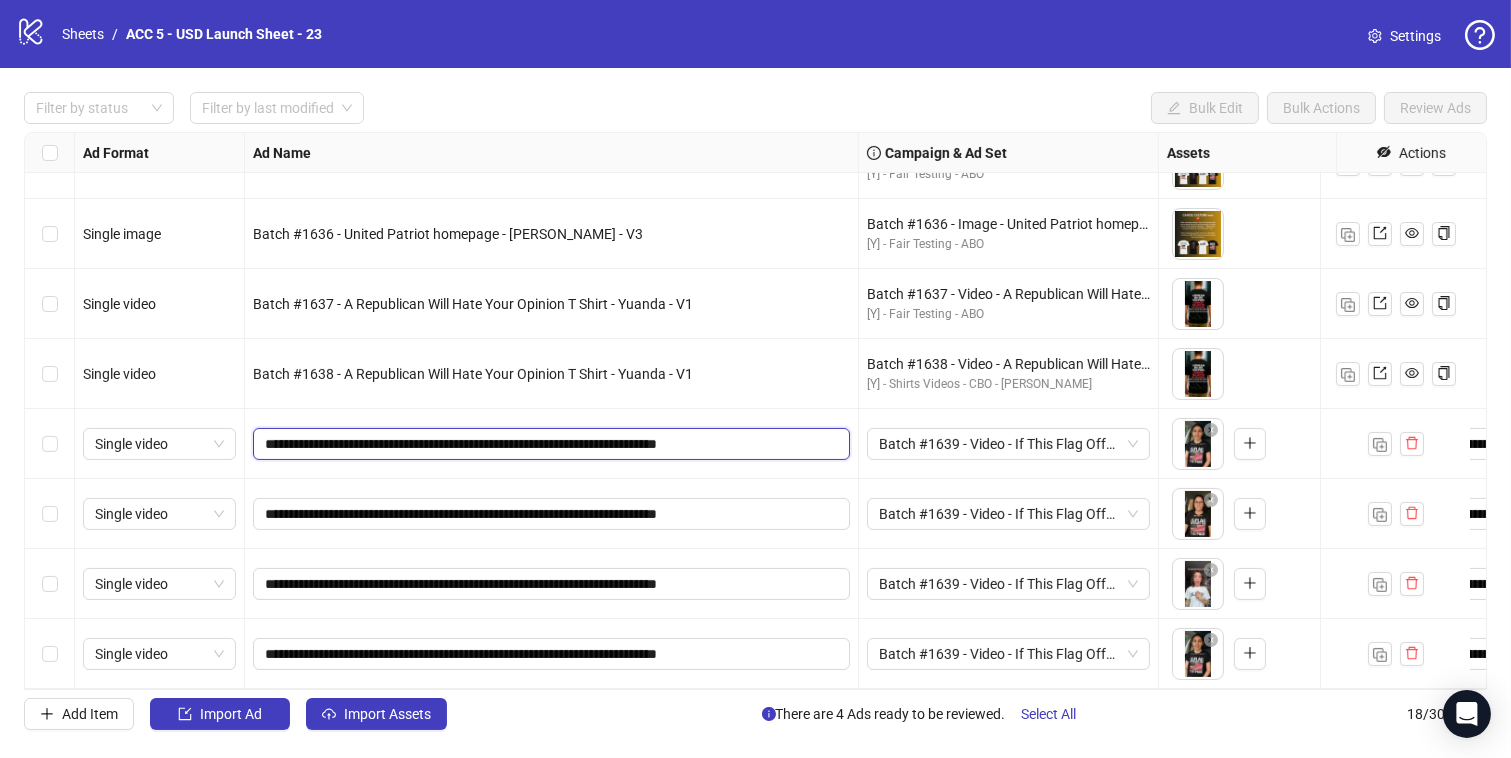 click on "**********" at bounding box center (549, 444) 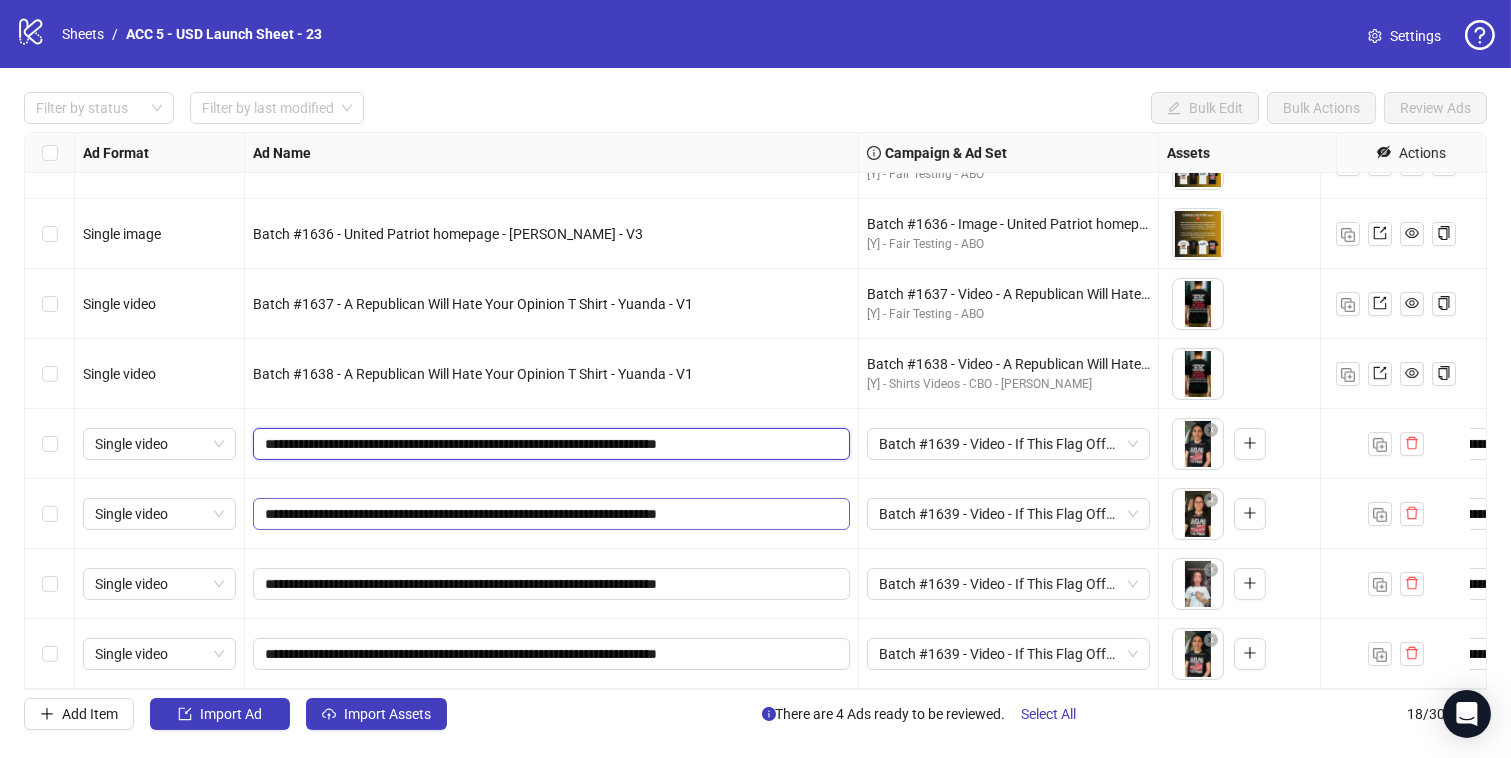 type on "**********" 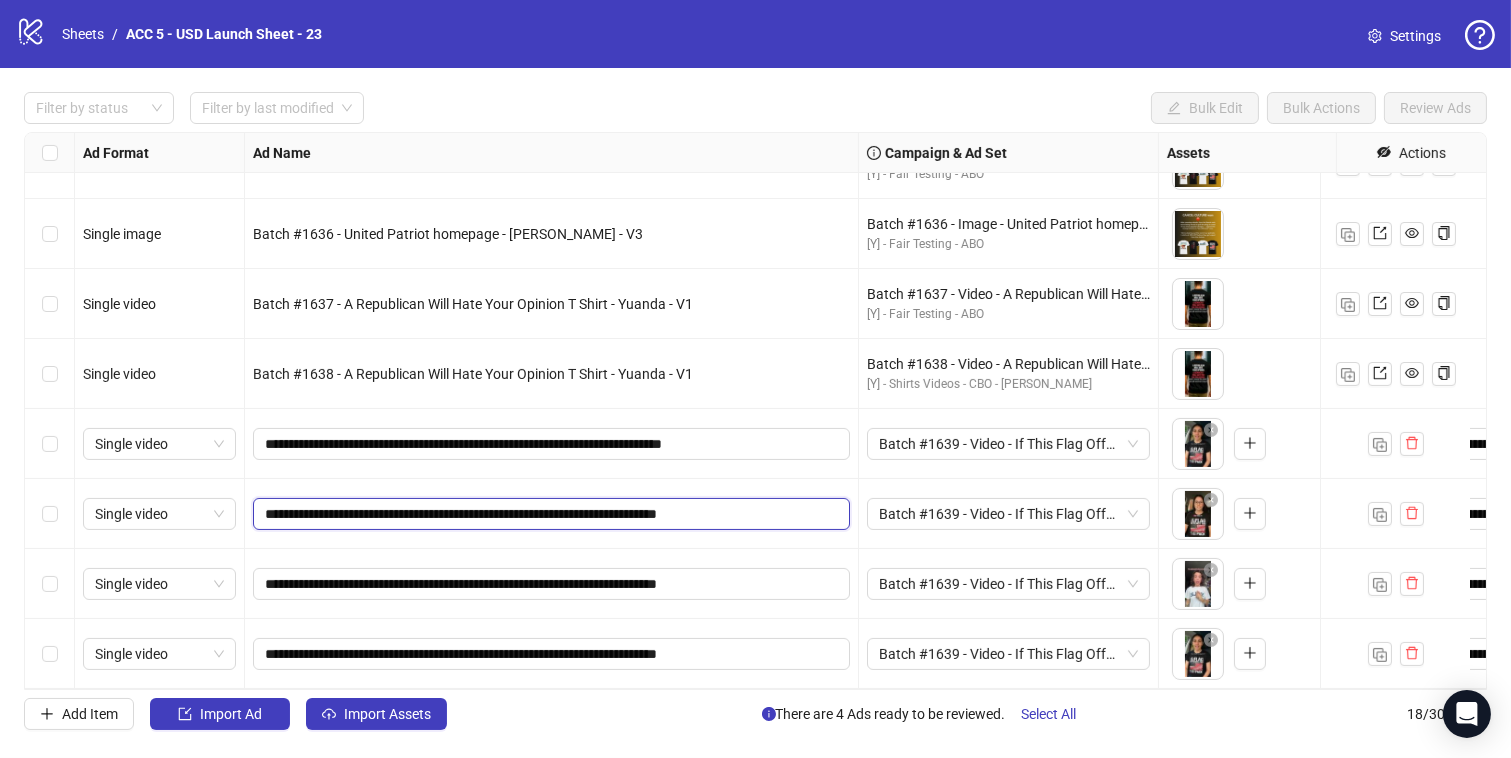 click on "**********" at bounding box center [549, 514] 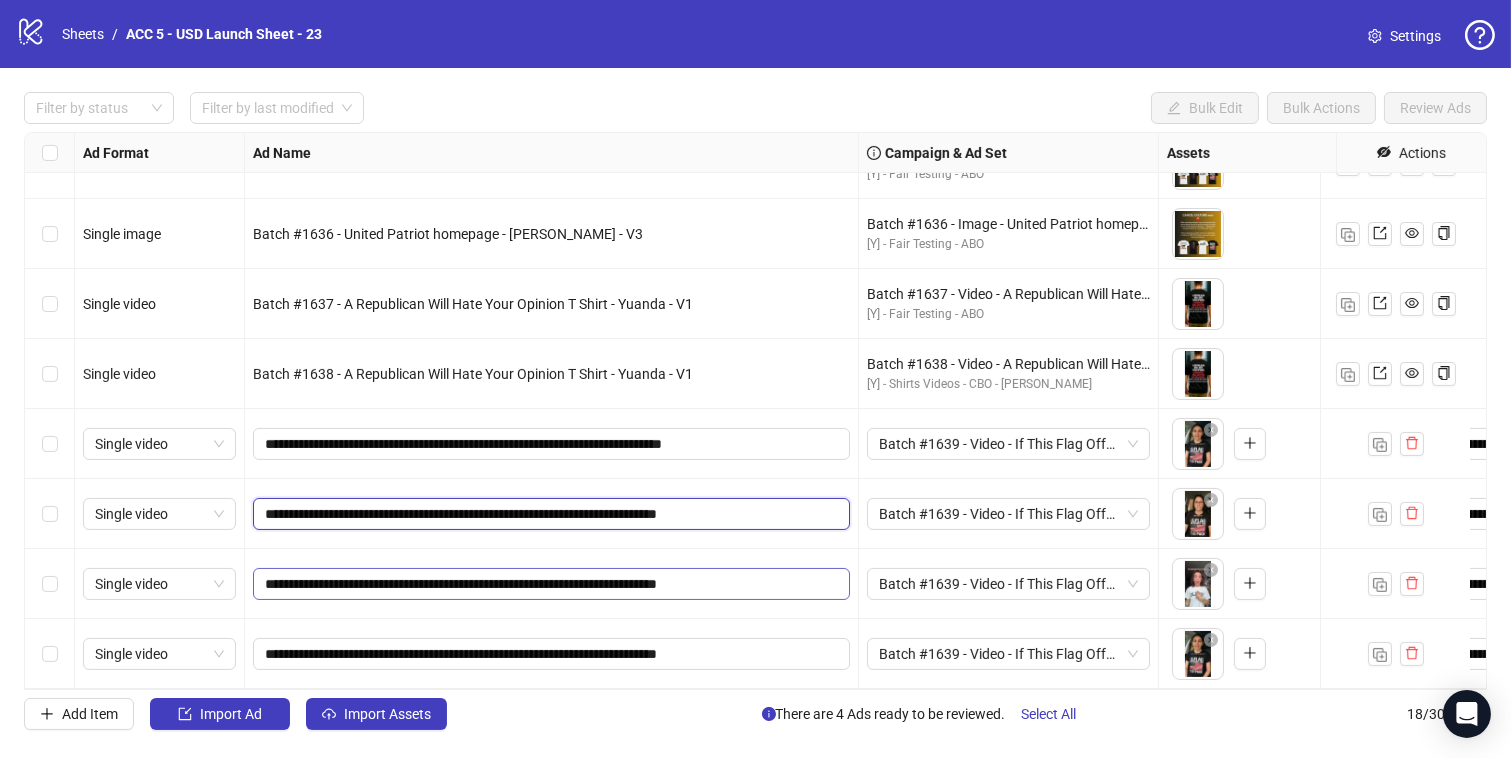 type on "**********" 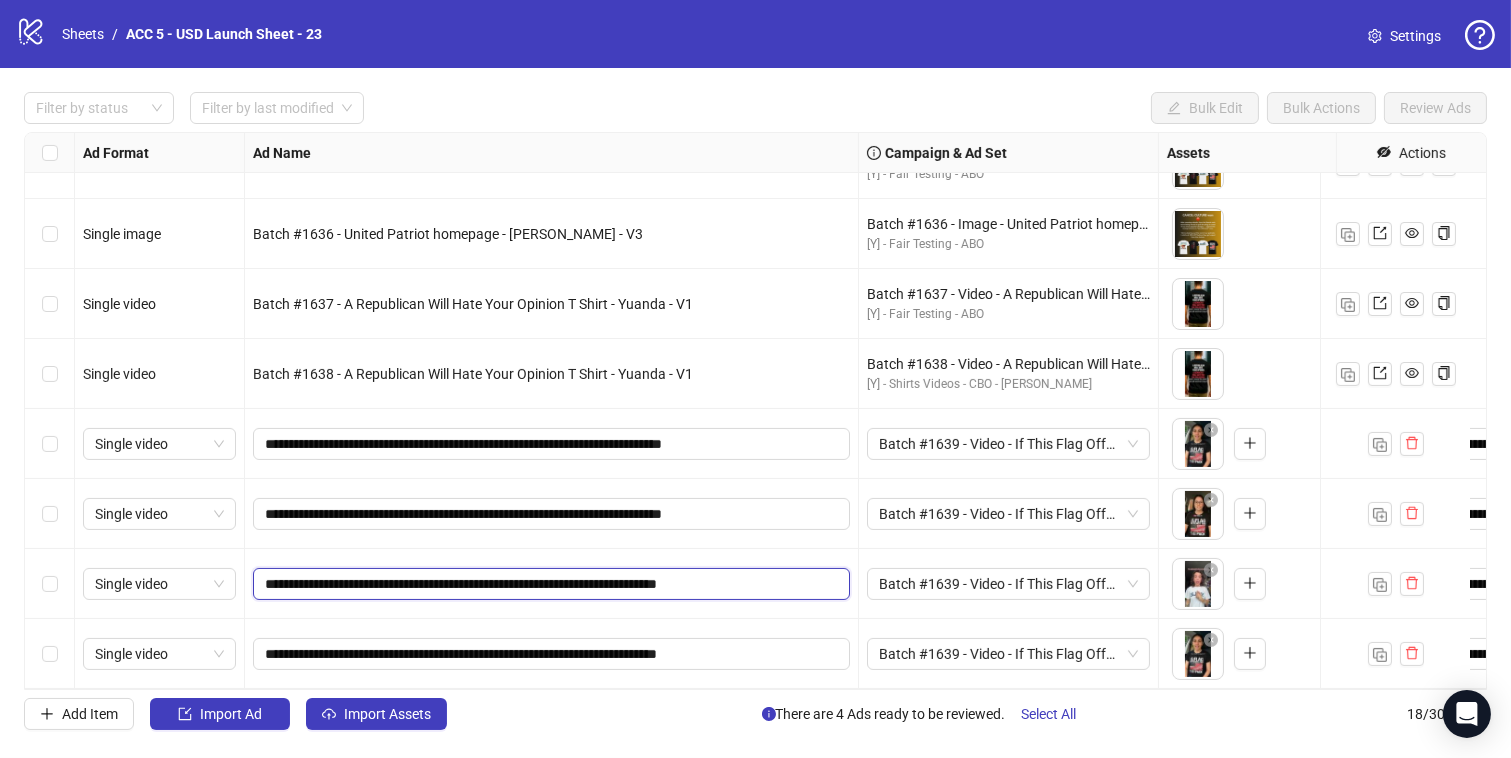 click on "**********" at bounding box center (549, 584) 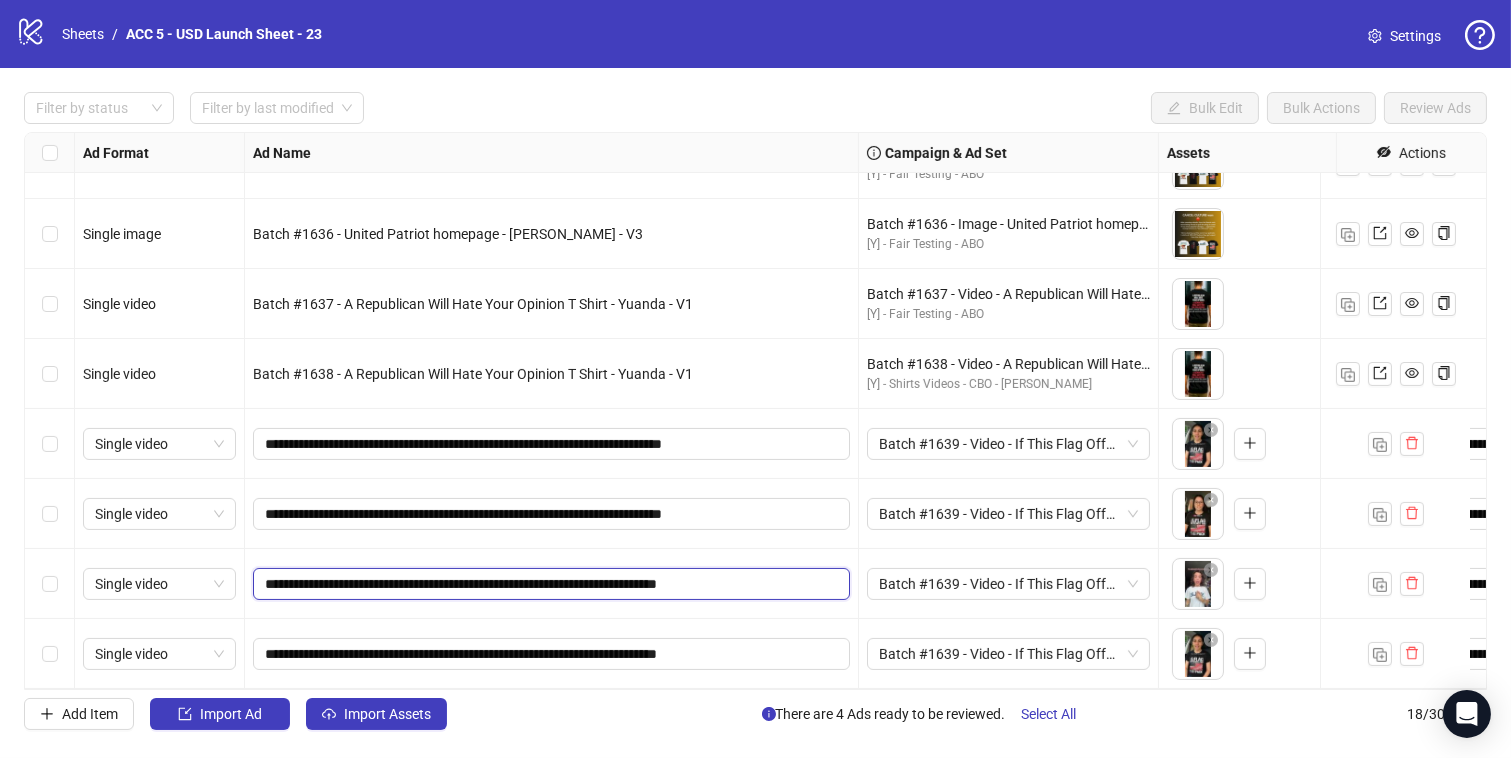 type on "**********" 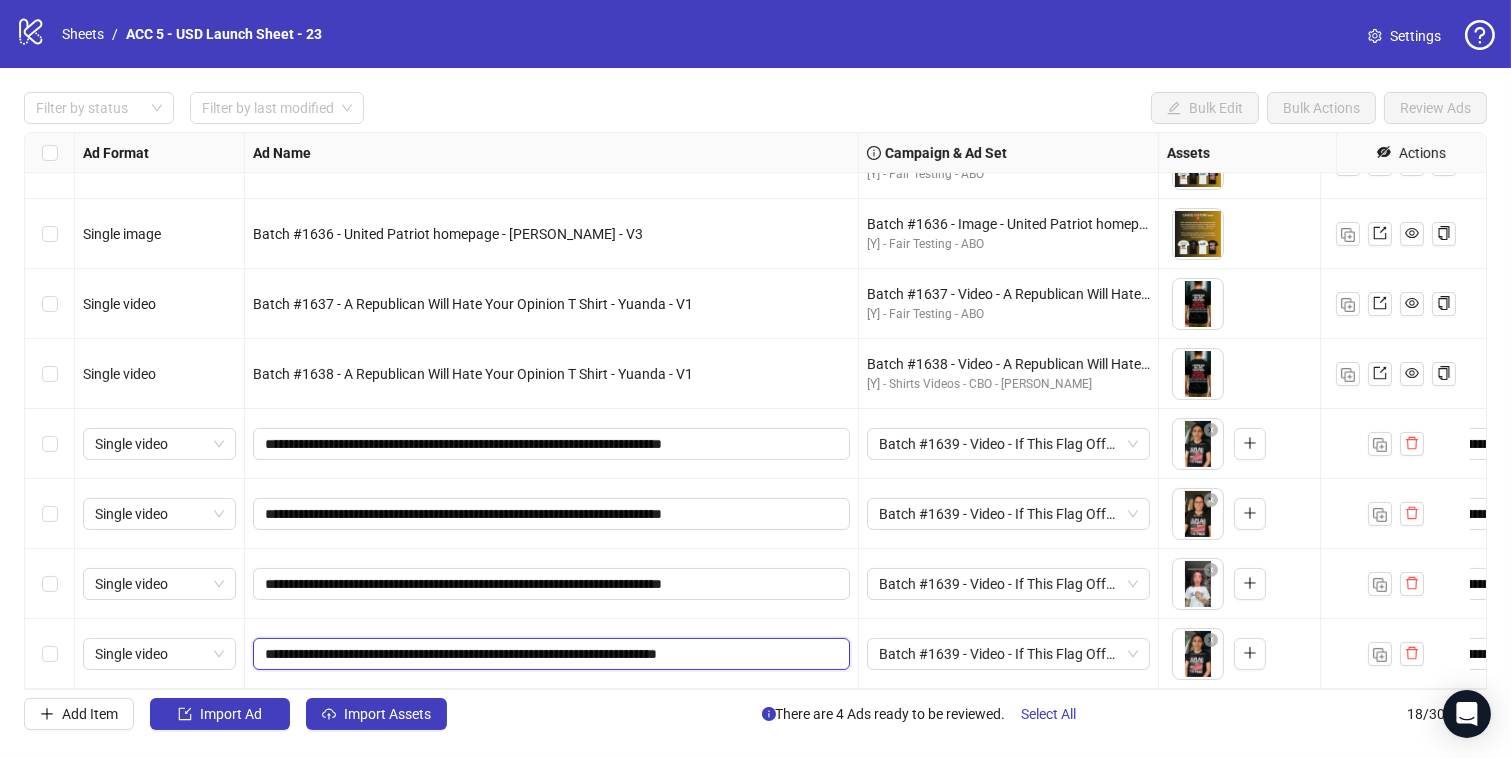 click on "**********" at bounding box center [549, 654] 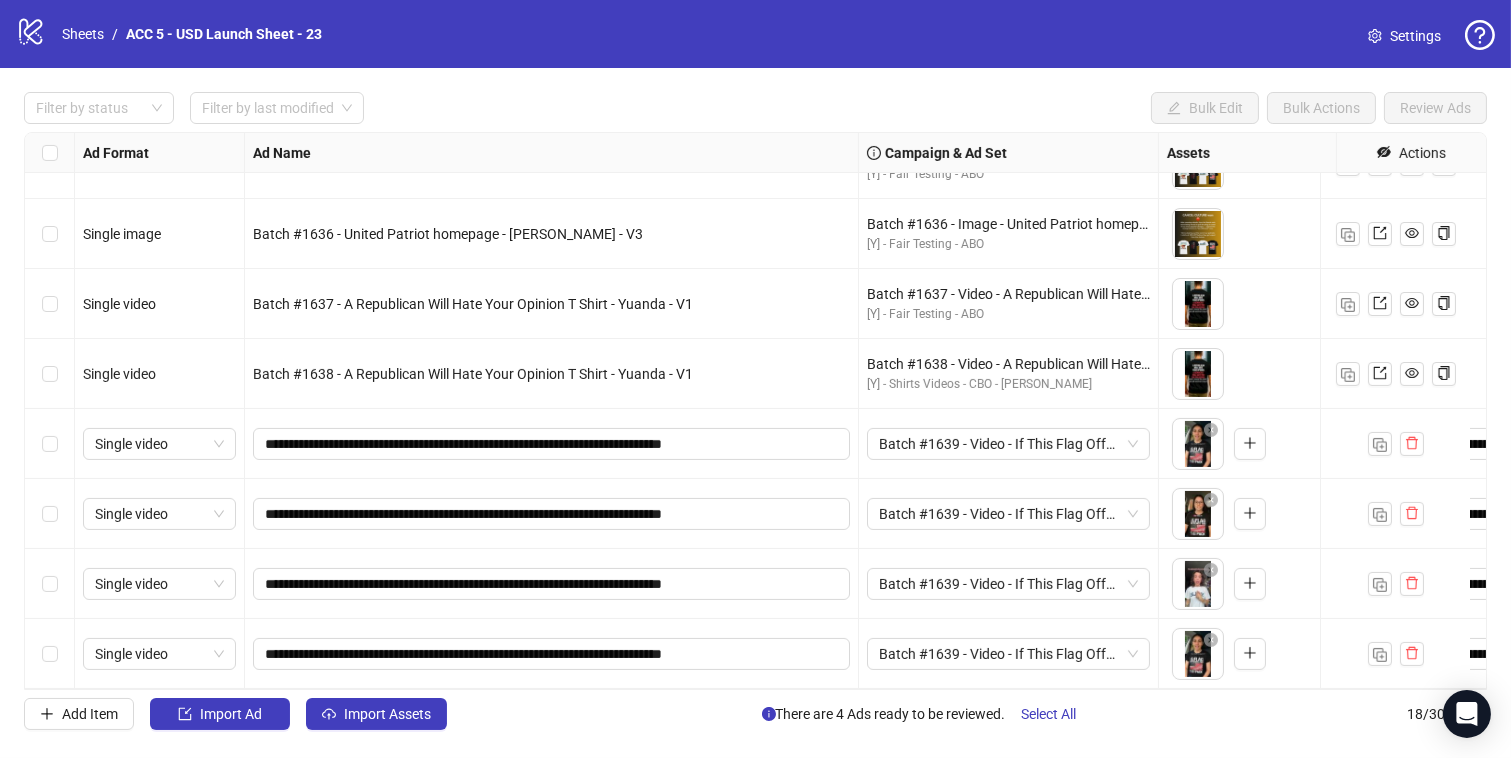 click on "**********" at bounding box center (552, 654) 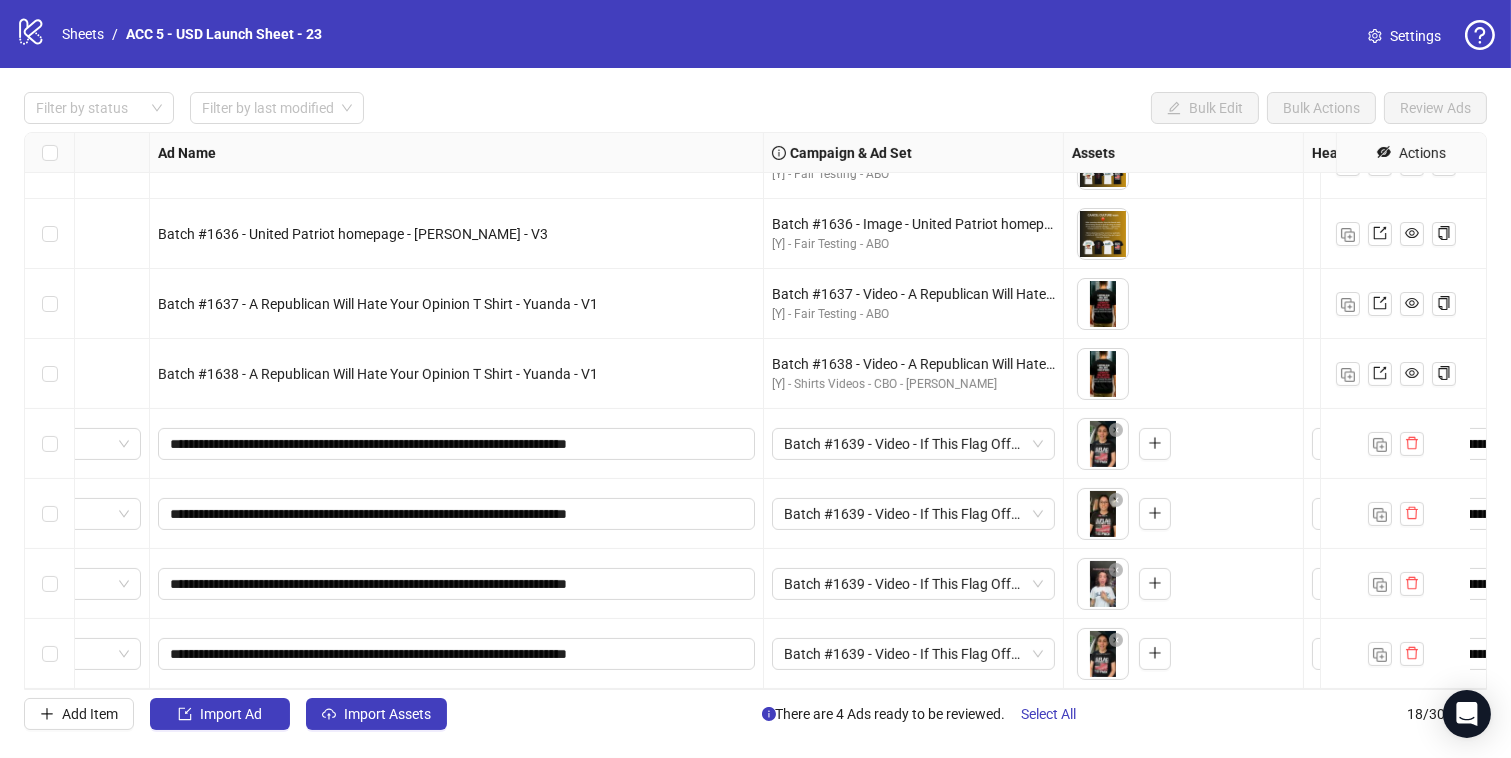 scroll, scrollTop: 760, scrollLeft: 213, axis: both 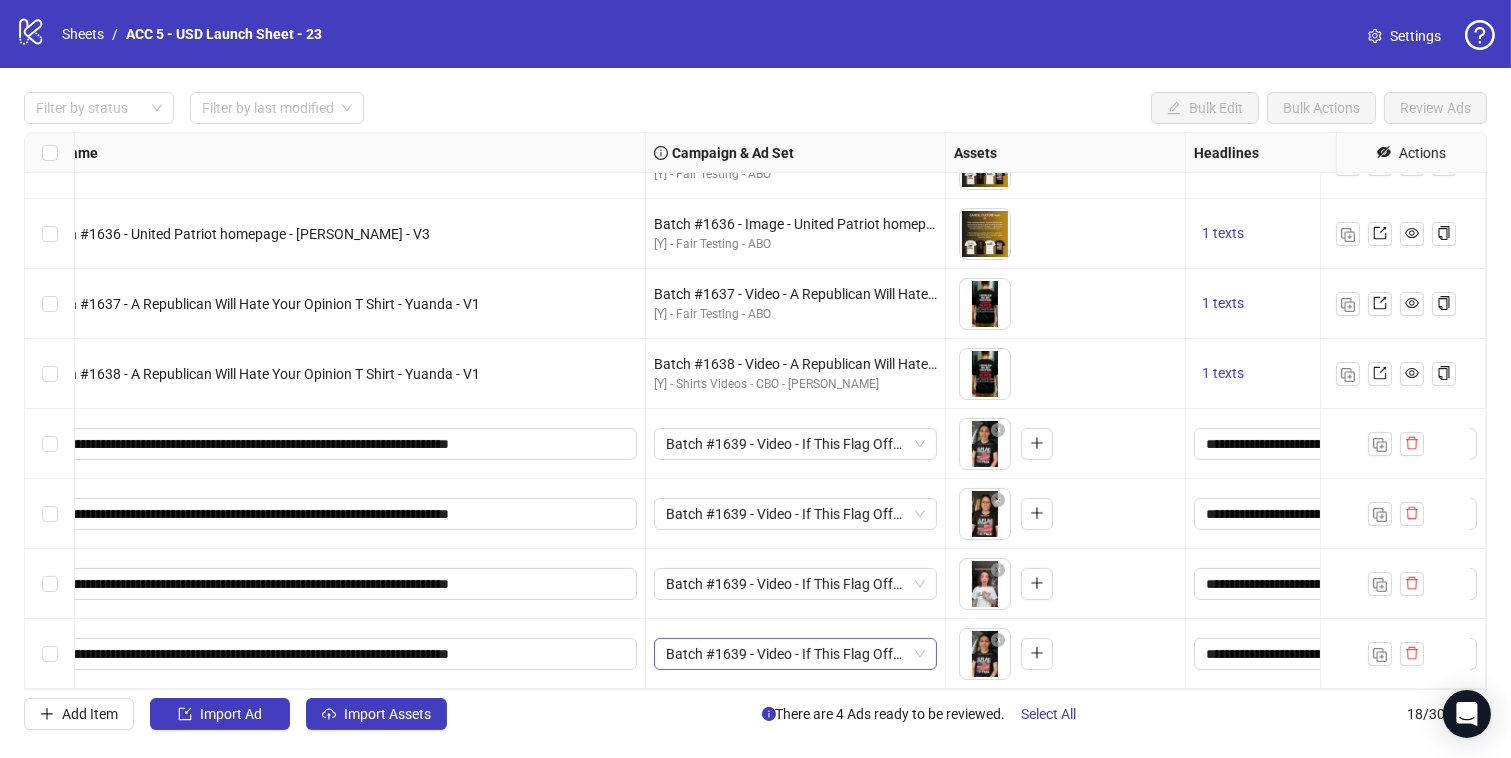 click on "Batch #1639 - Video - If This Flag Offends You I'll Help You Pack T Shirt - [PERSON_NAME] - [DATE]" at bounding box center [795, 654] 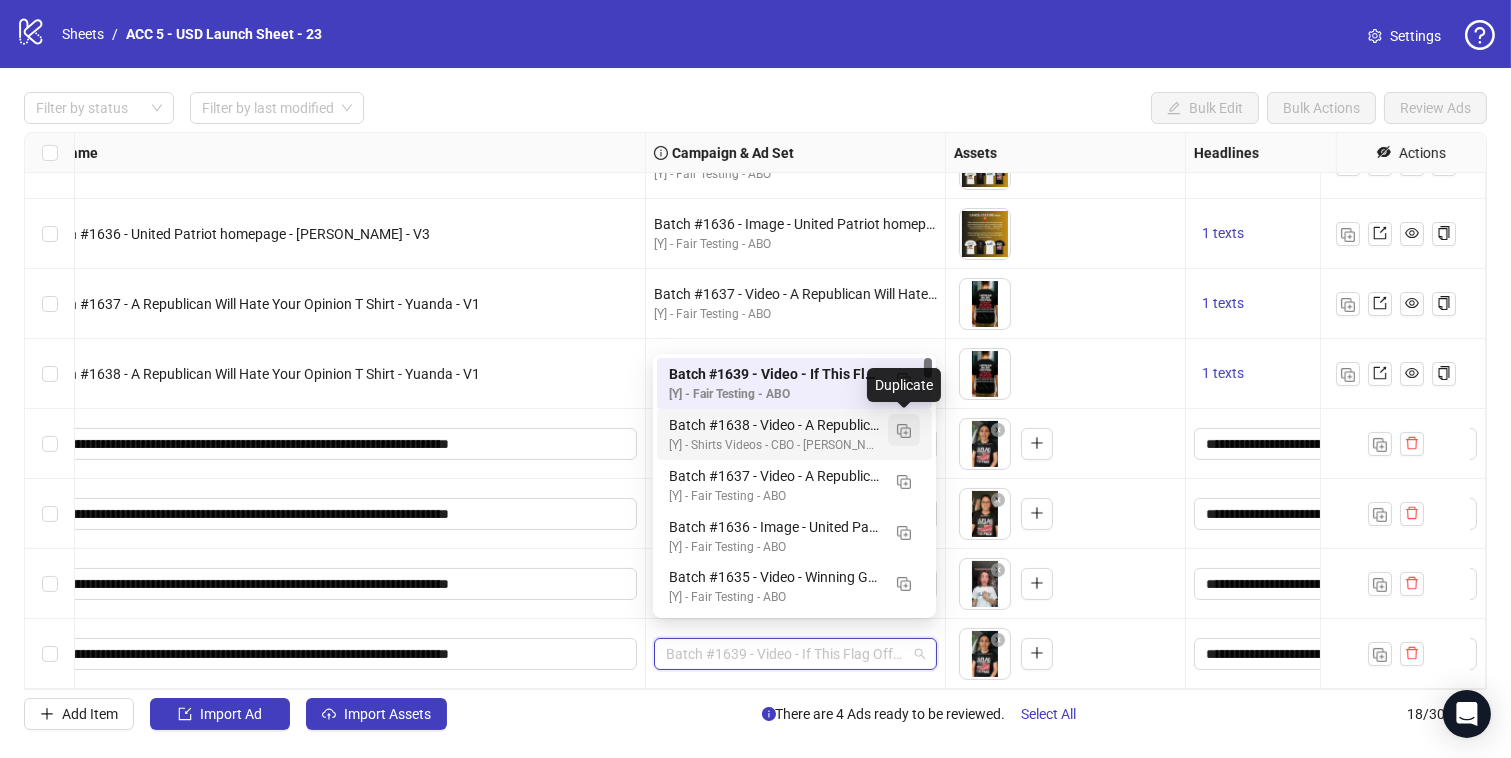 click at bounding box center [904, 431] 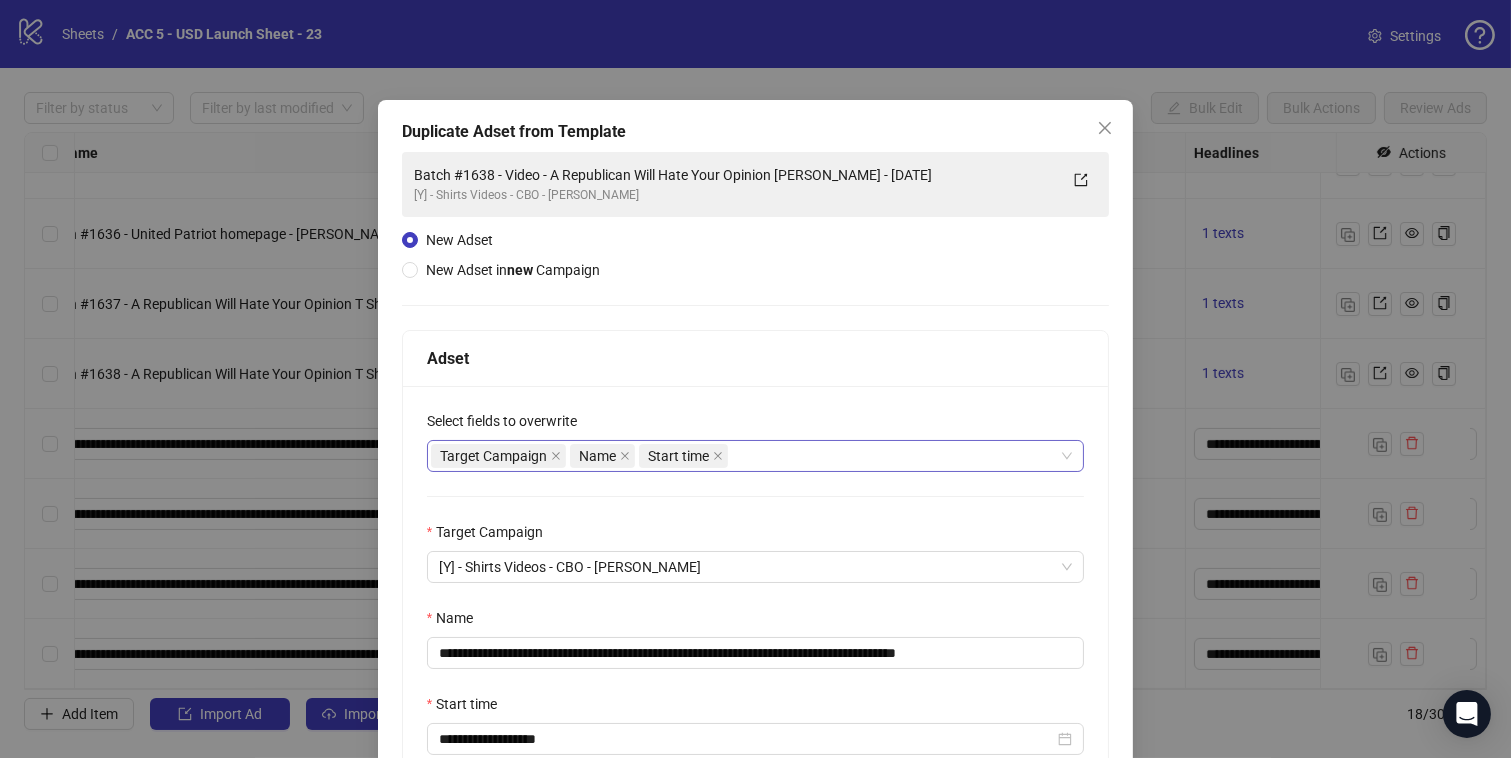 drag, startPoint x: 959, startPoint y: 443, endPoint x: 950, endPoint y: 455, distance: 15 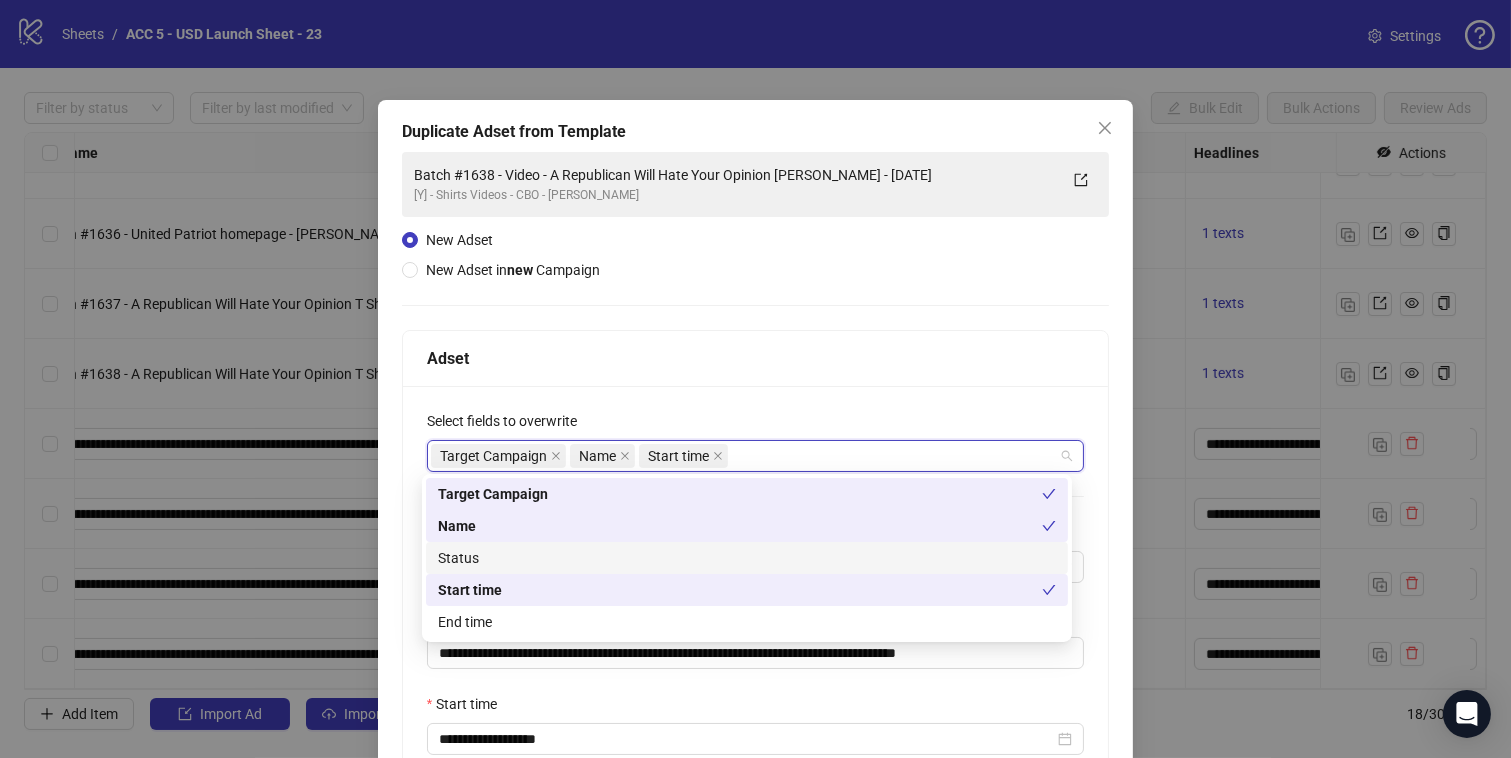 click on "Status" at bounding box center (747, 558) 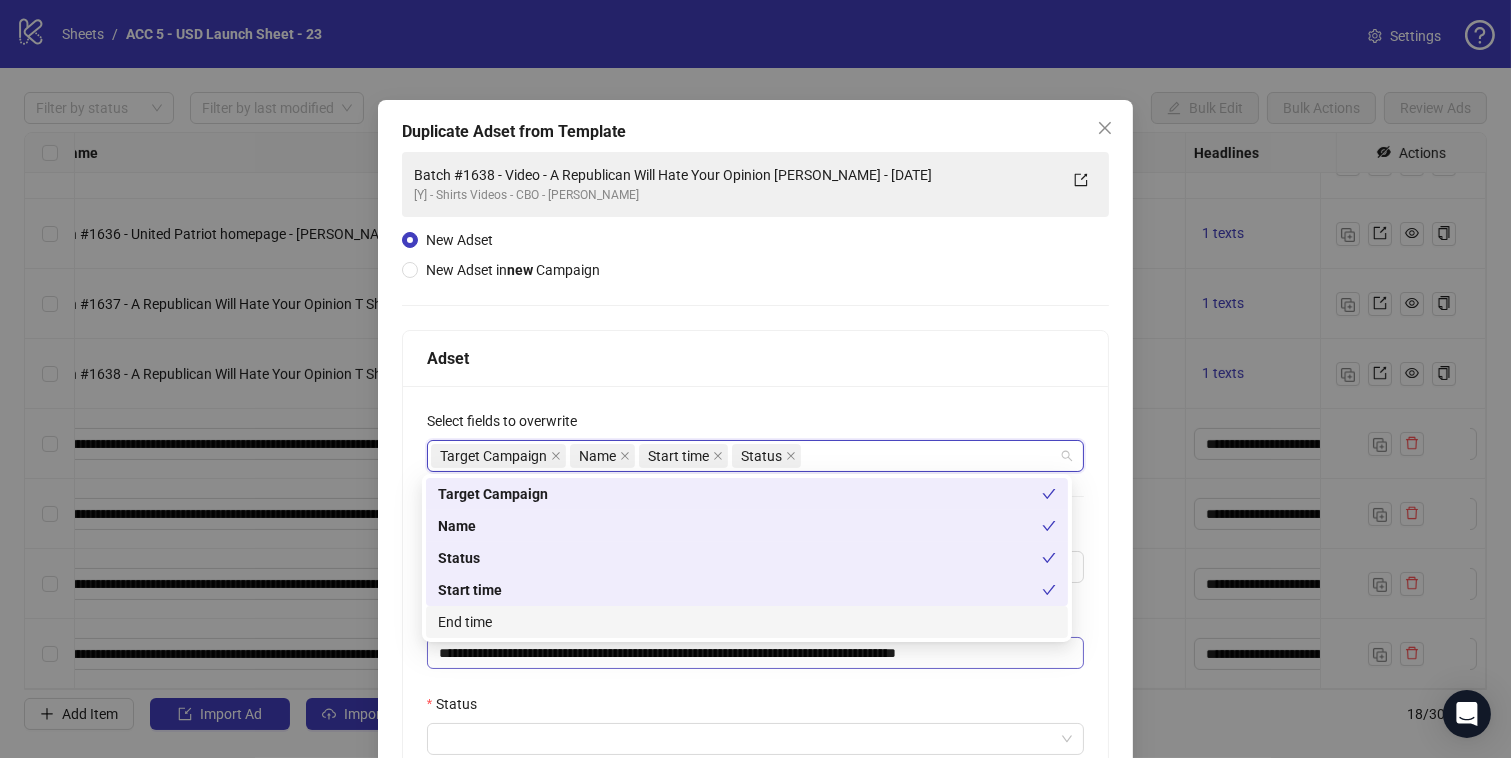 drag, startPoint x: 517, startPoint y: 620, endPoint x: 587, endPoint y: 652, distance: 76.96753 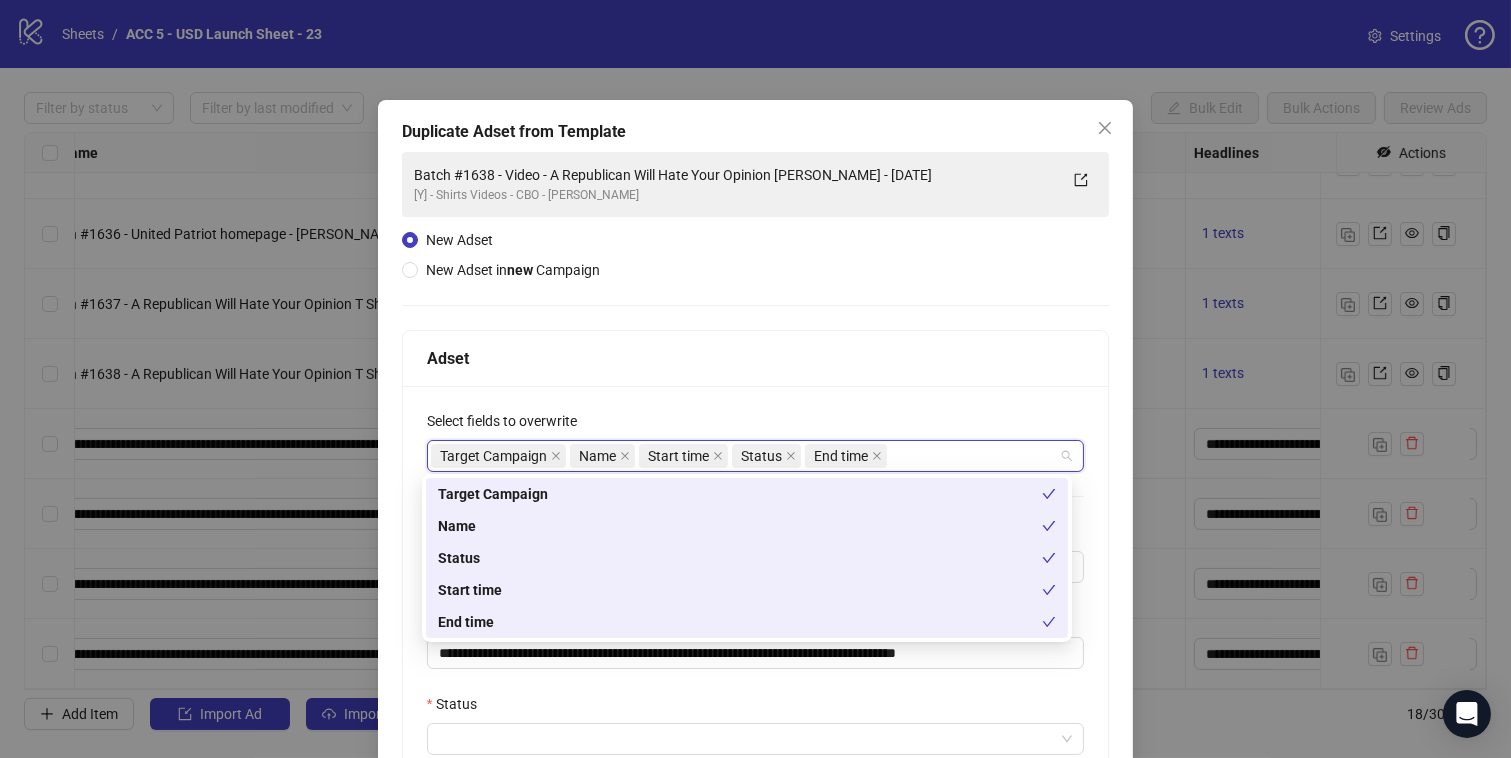 drag, startPoint x: 569, startPoint y: 675, endPoint x: 602, endPoint y: 651, distance: 40.804413 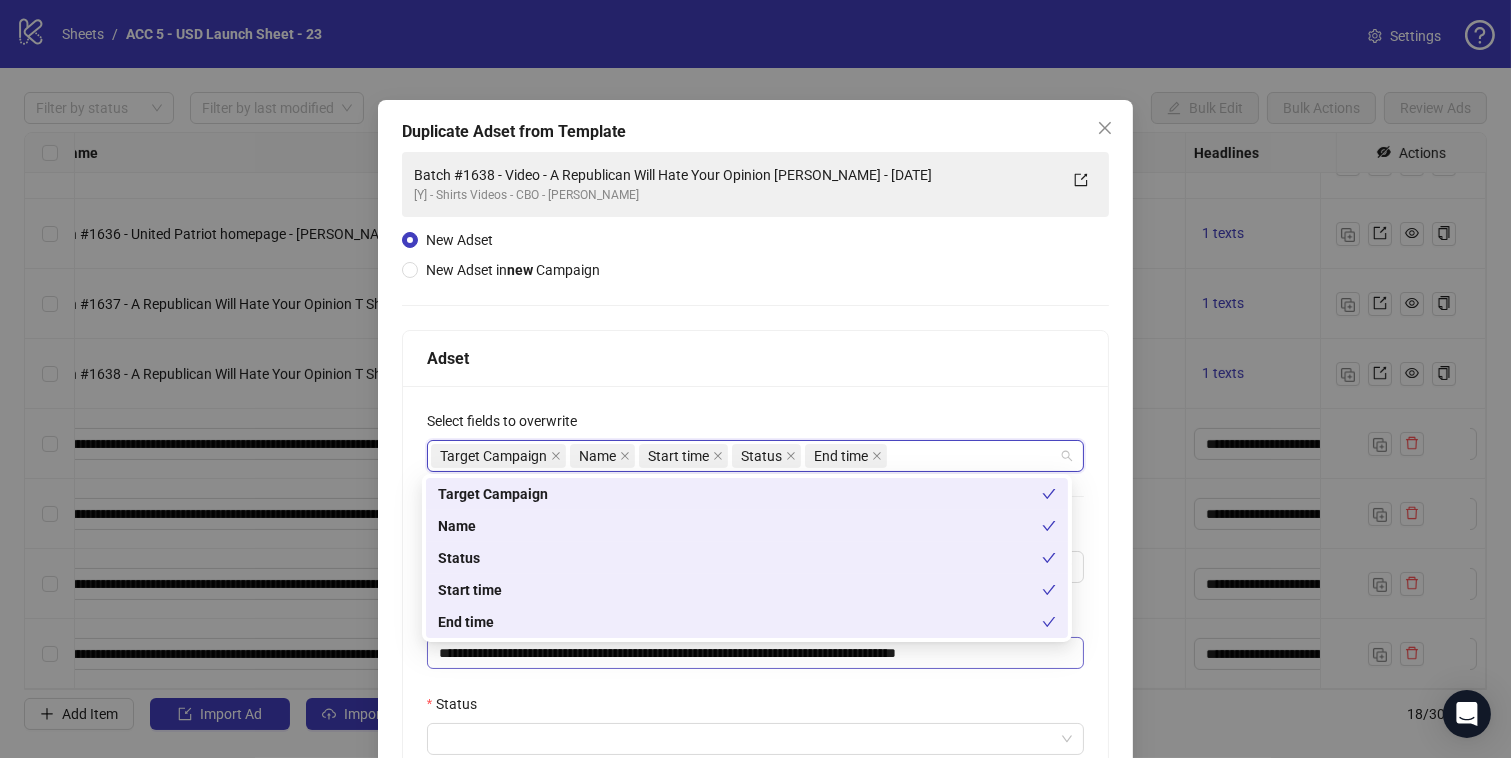click on "**********" at bounding box center [756, 680] 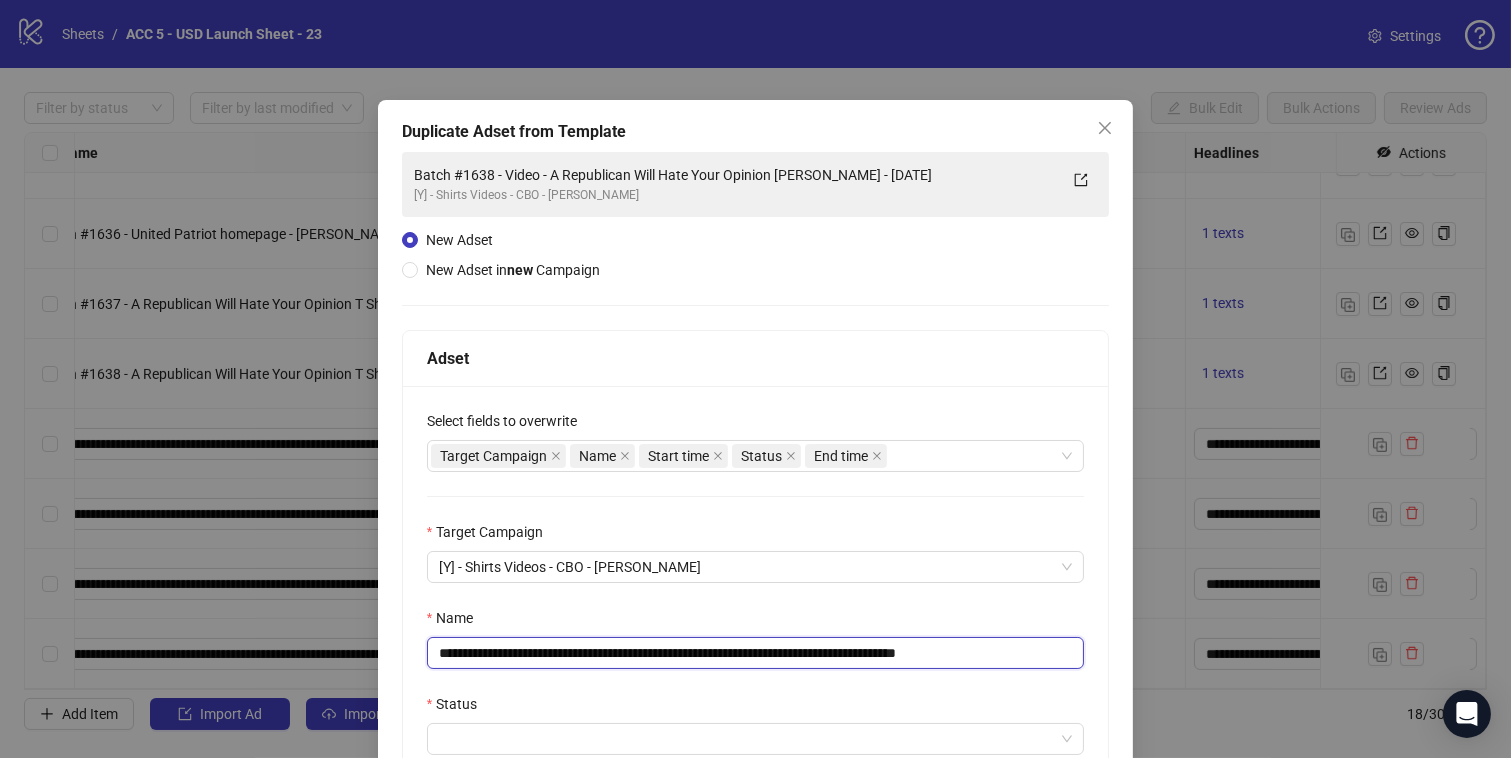 click on "**********" at bounding box center [756, 653] 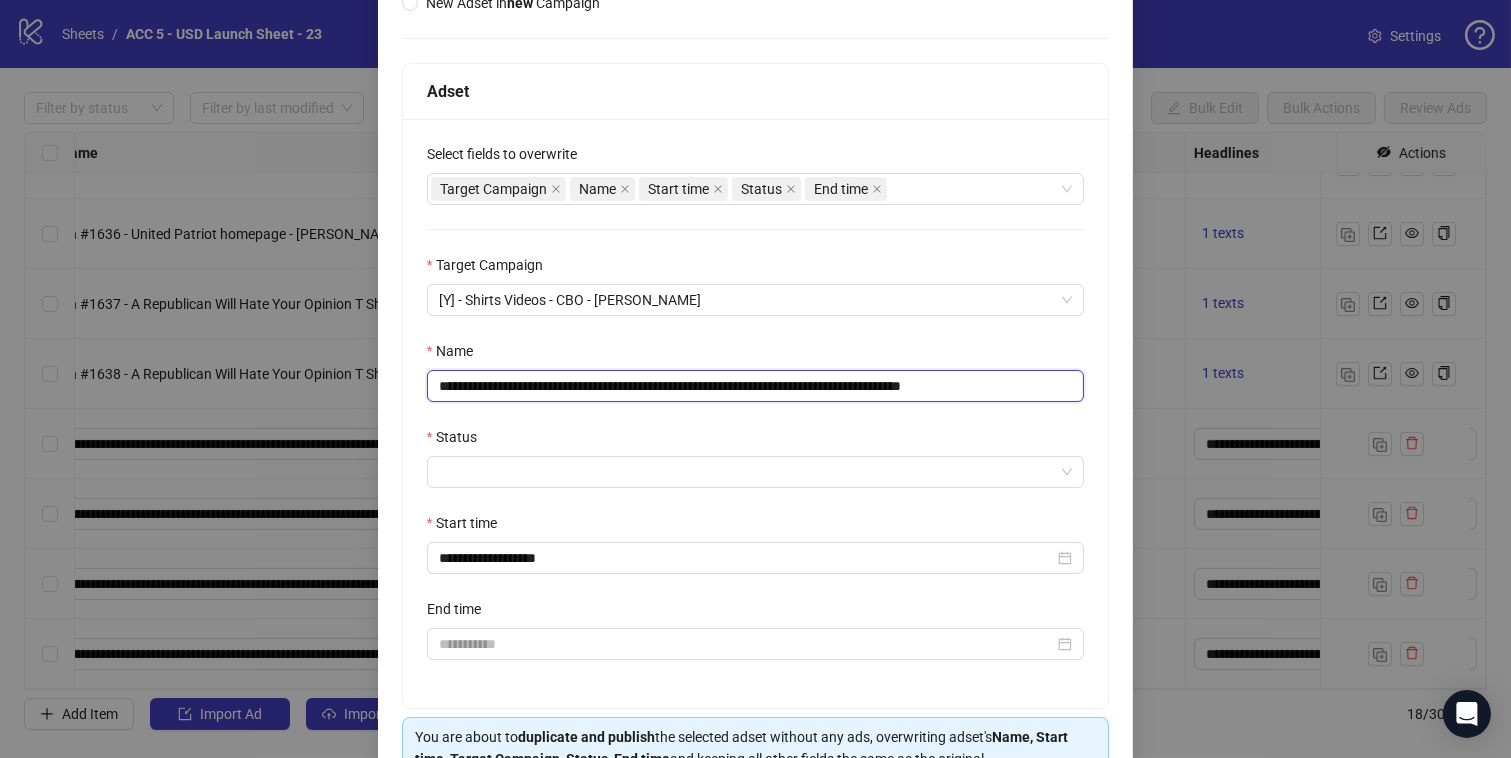 scroll, scrollTop: 306, scrollLeft: 0, axis: vertical 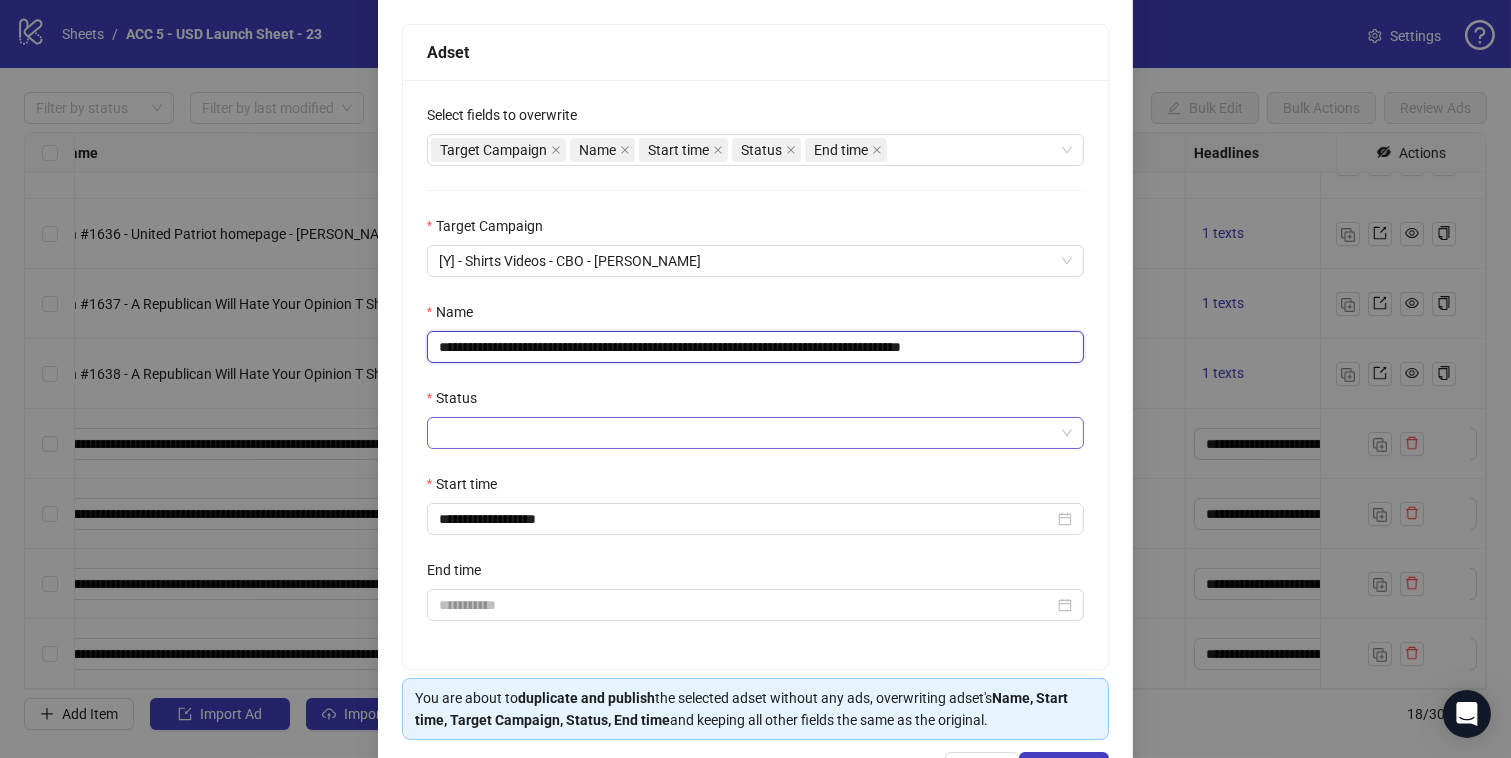 type on "**********" 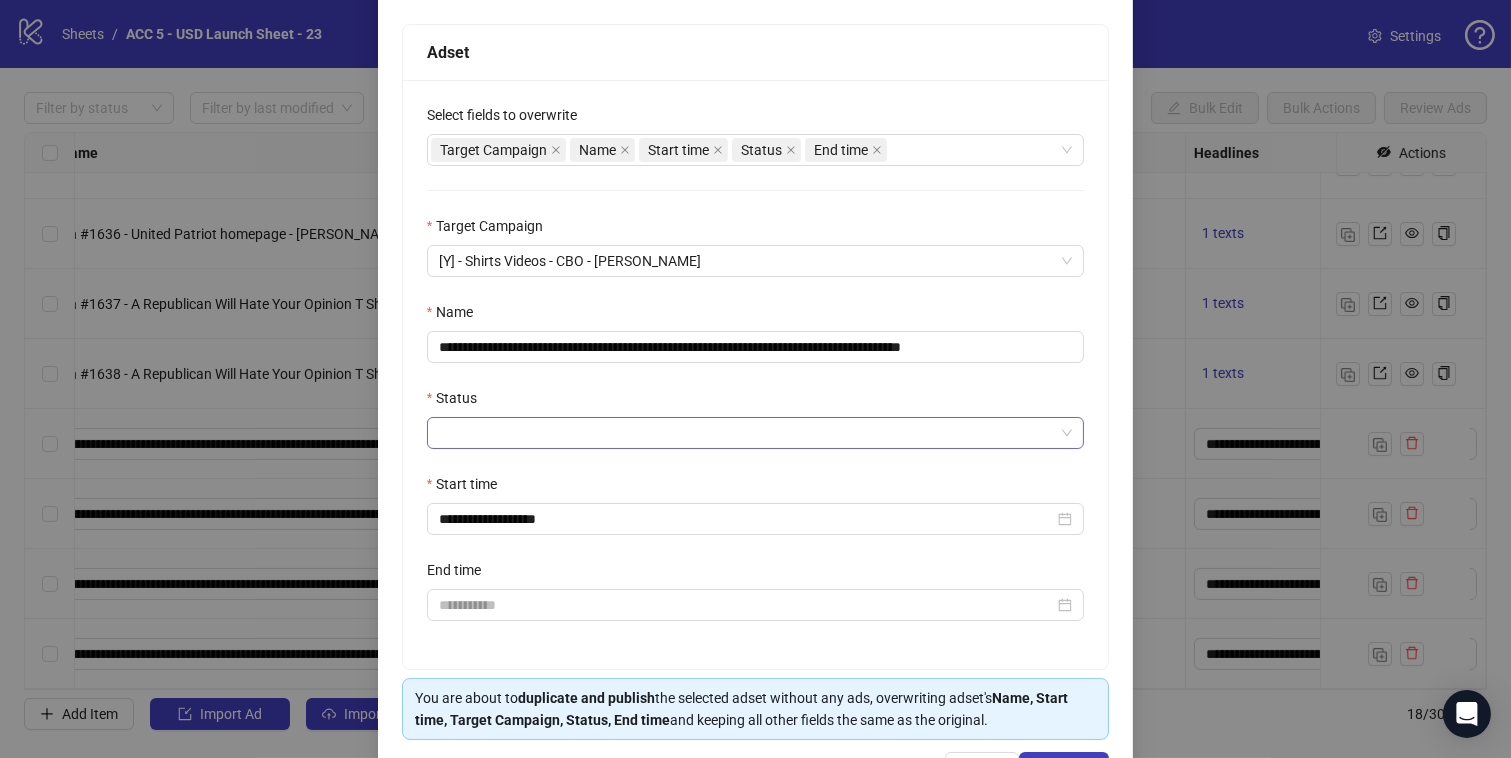 click on "Status" at bounding box center (747, 433) 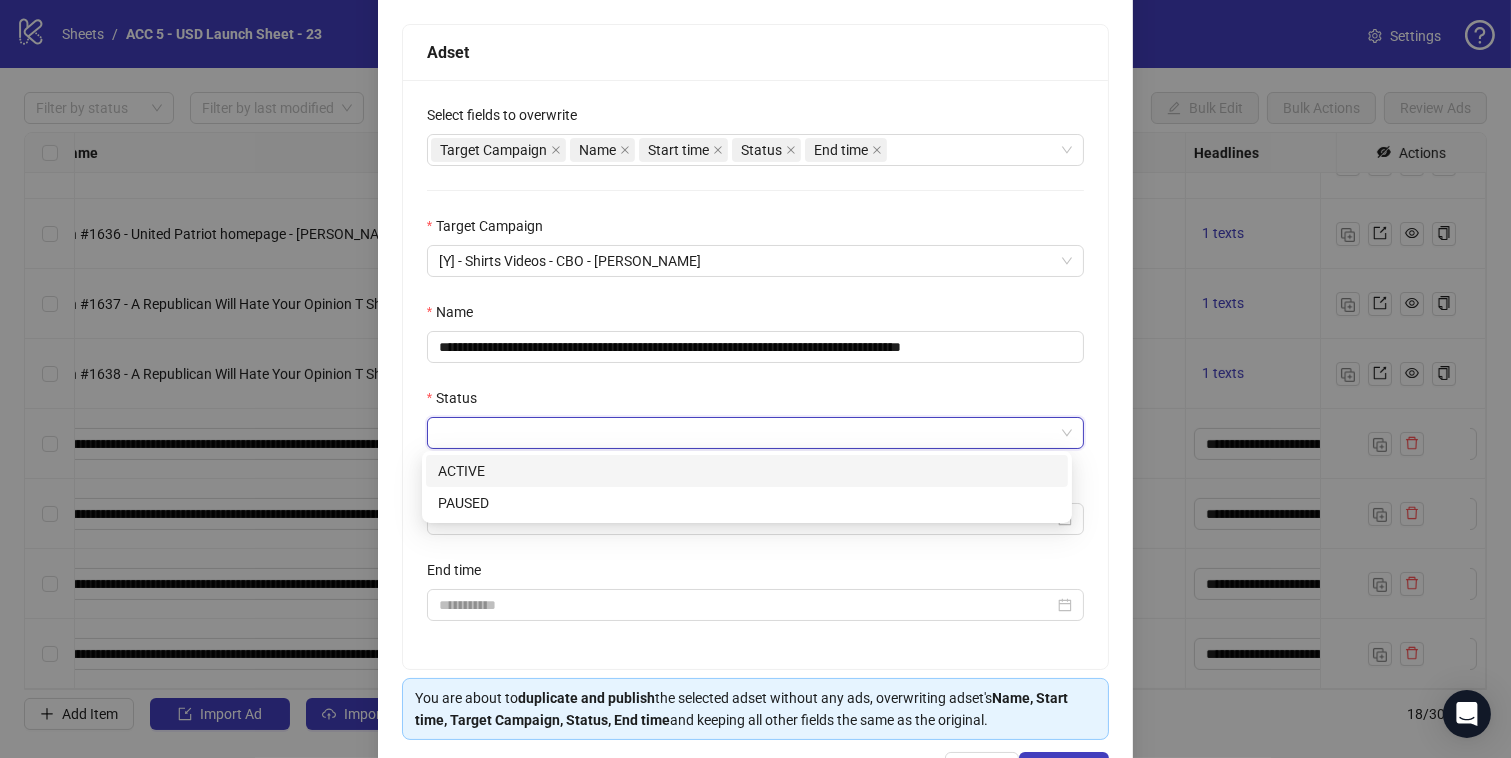 click on "ACTIVE" at bounding box center (747, 471) 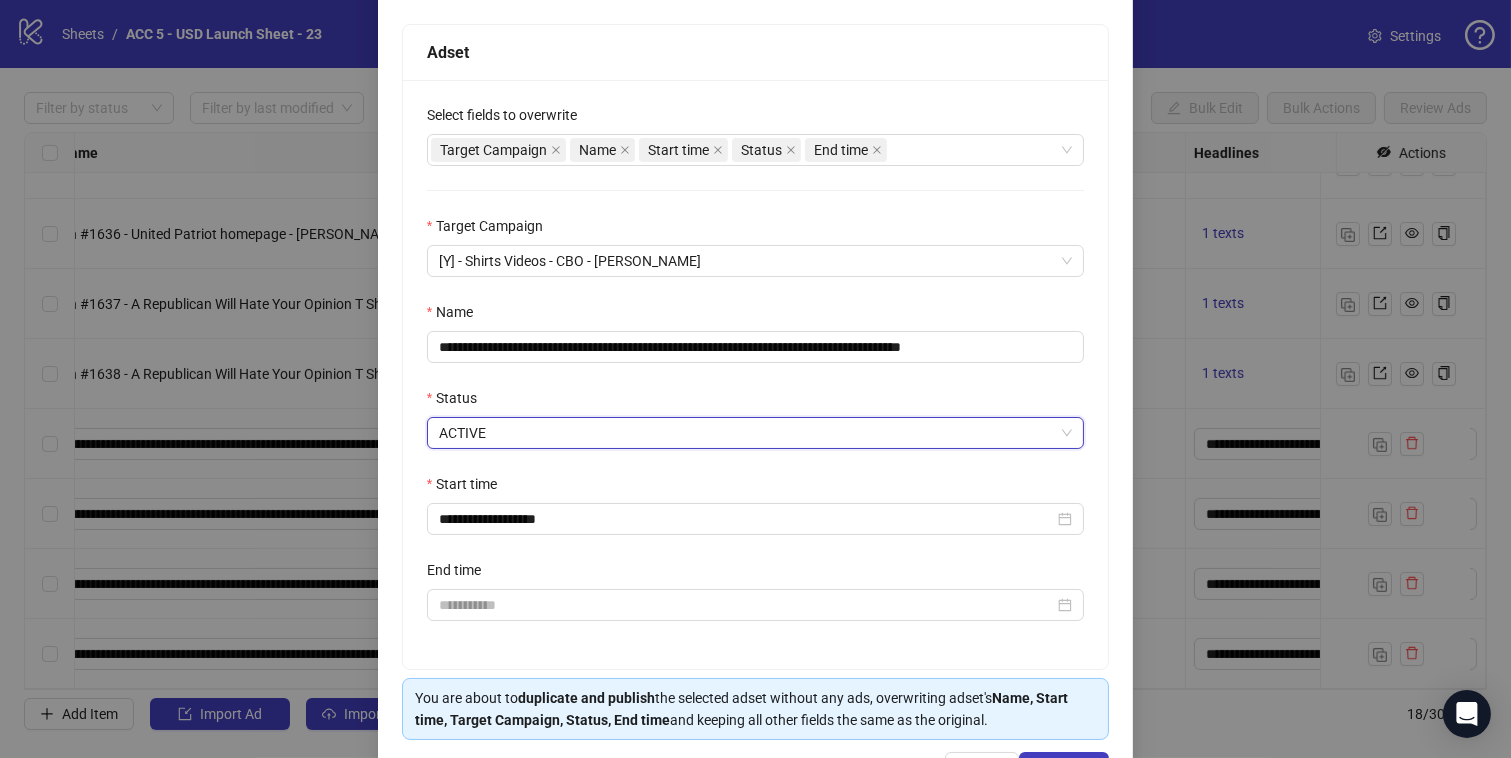 click on "End time" at bounding box center (756, 574) 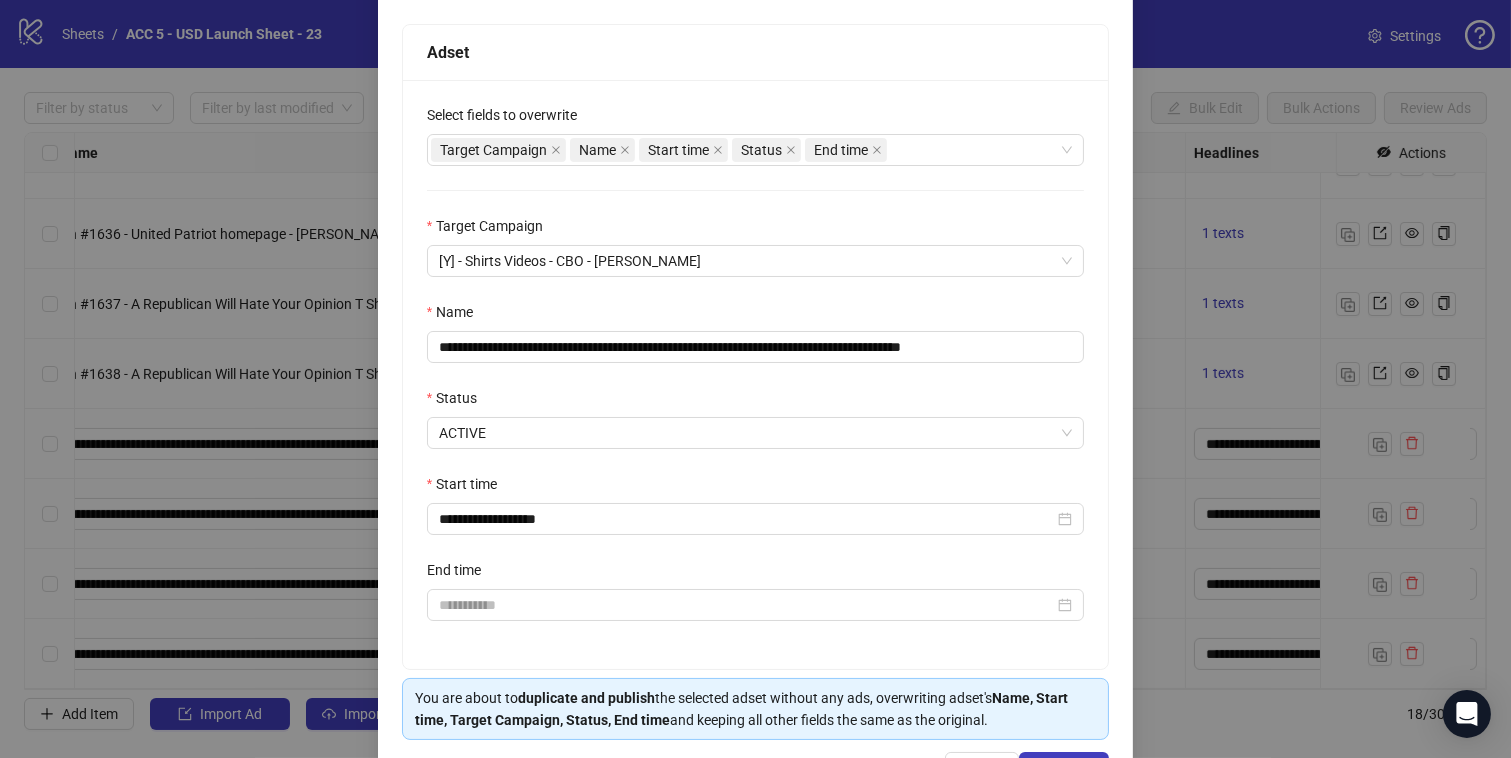 scroll, scrollTop: 373, scrollLeft: 0, axis: vertical 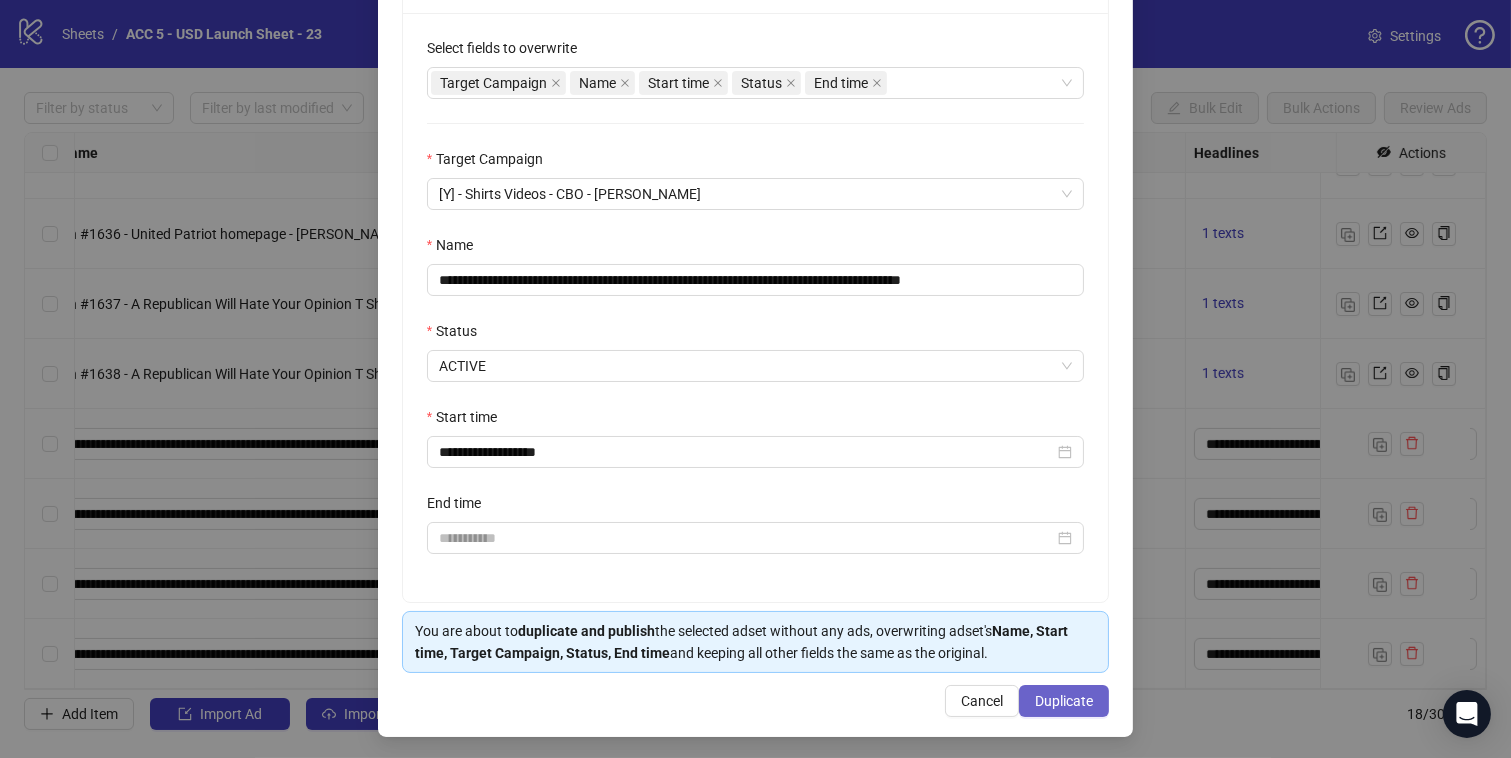 click on "Duplicate" at bounding box center (1064, 701) 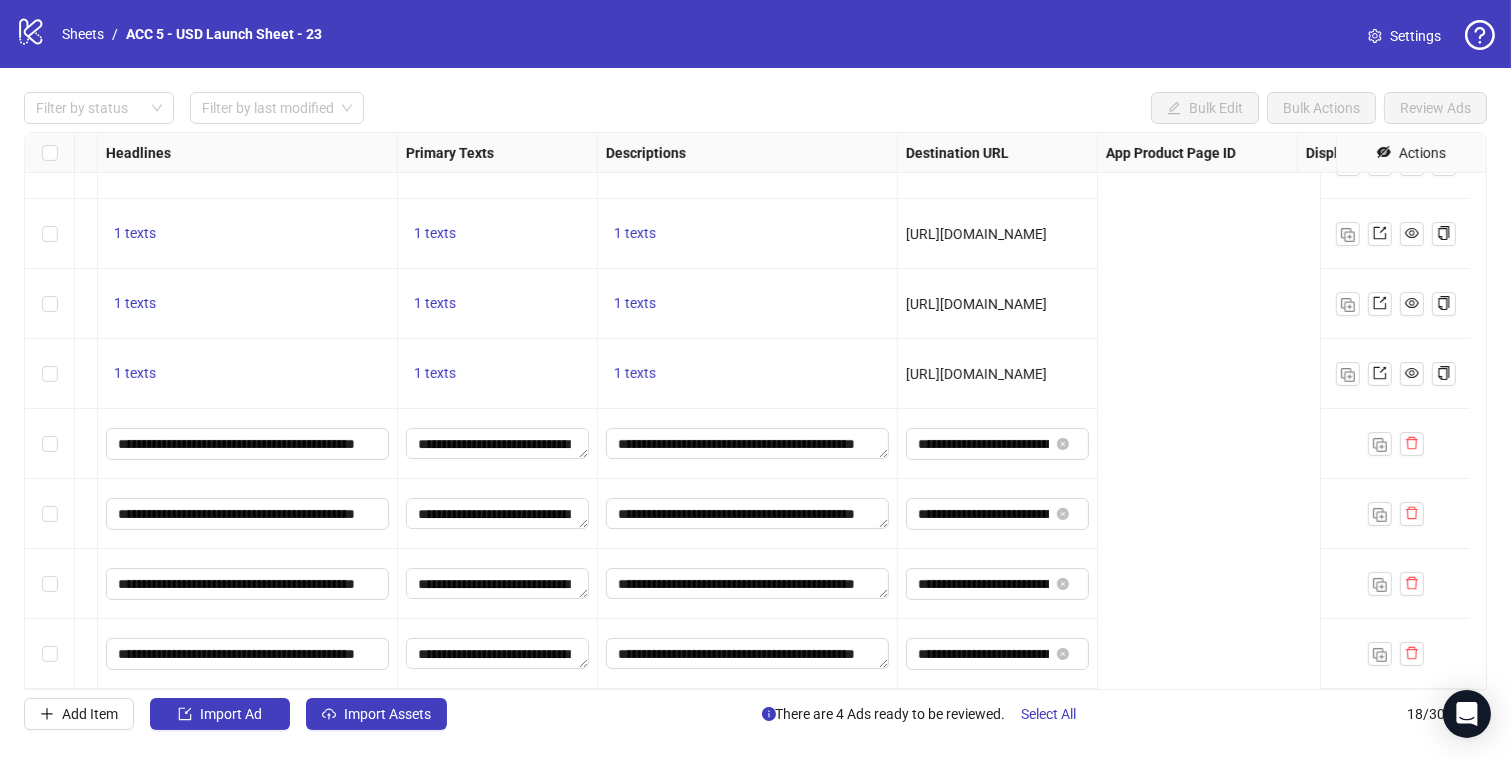 scroll, scrollTop: 760, scrollLeft: 0, axis: vertical 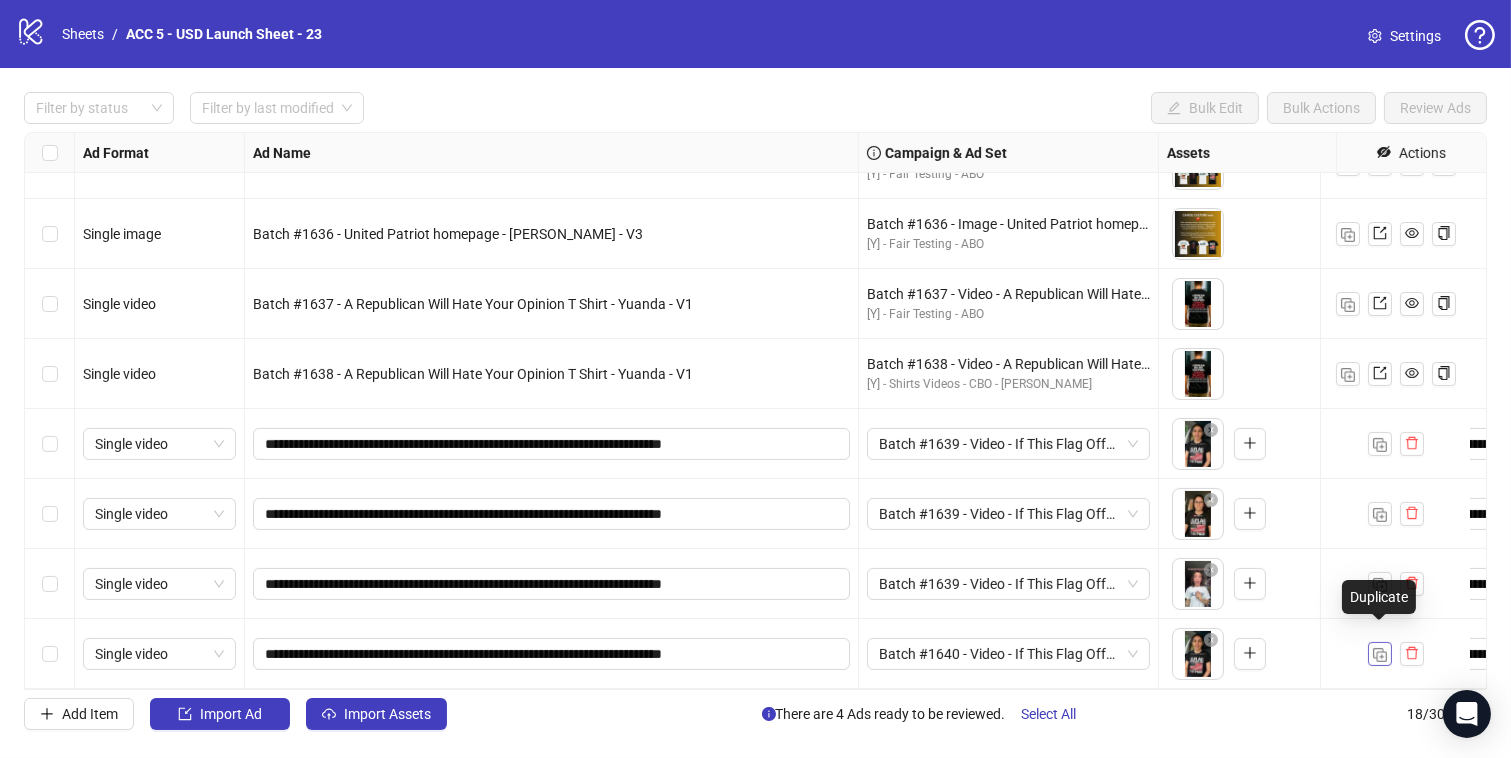 click at bounding box center [1380, 655] 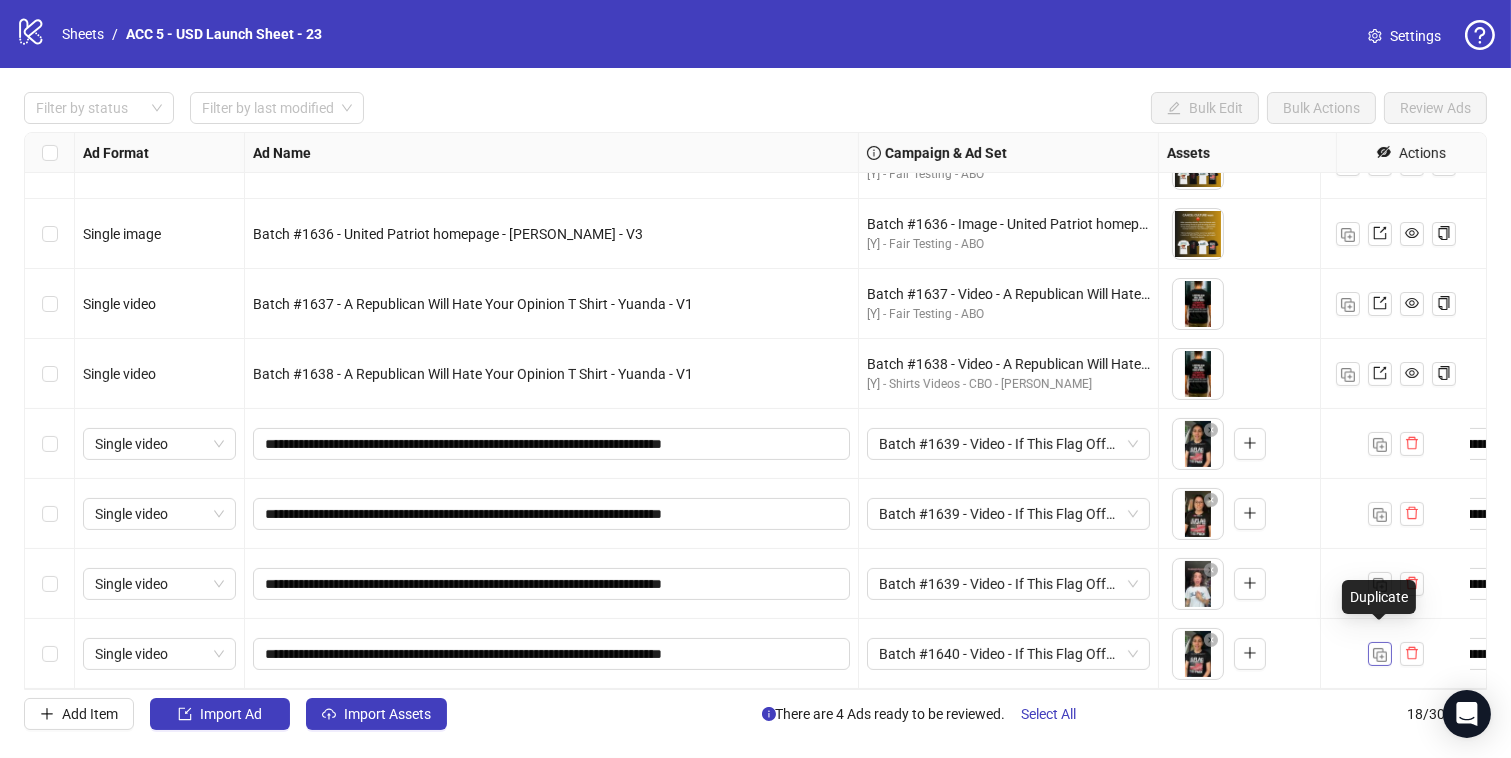 click at bounding box center [1380, 655] 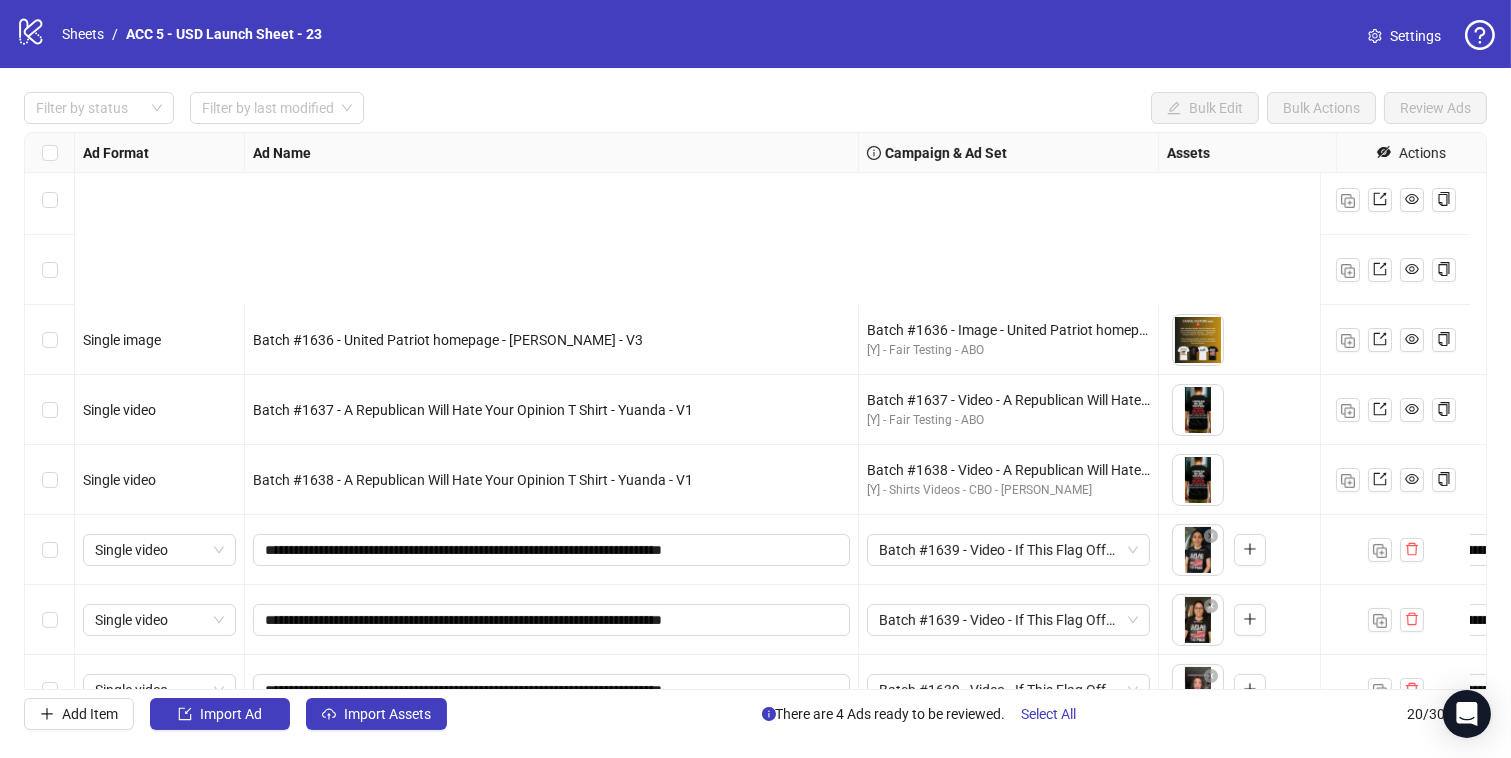 scroll, scrollTop: 900, scrollLeft: 0, axis: vertical 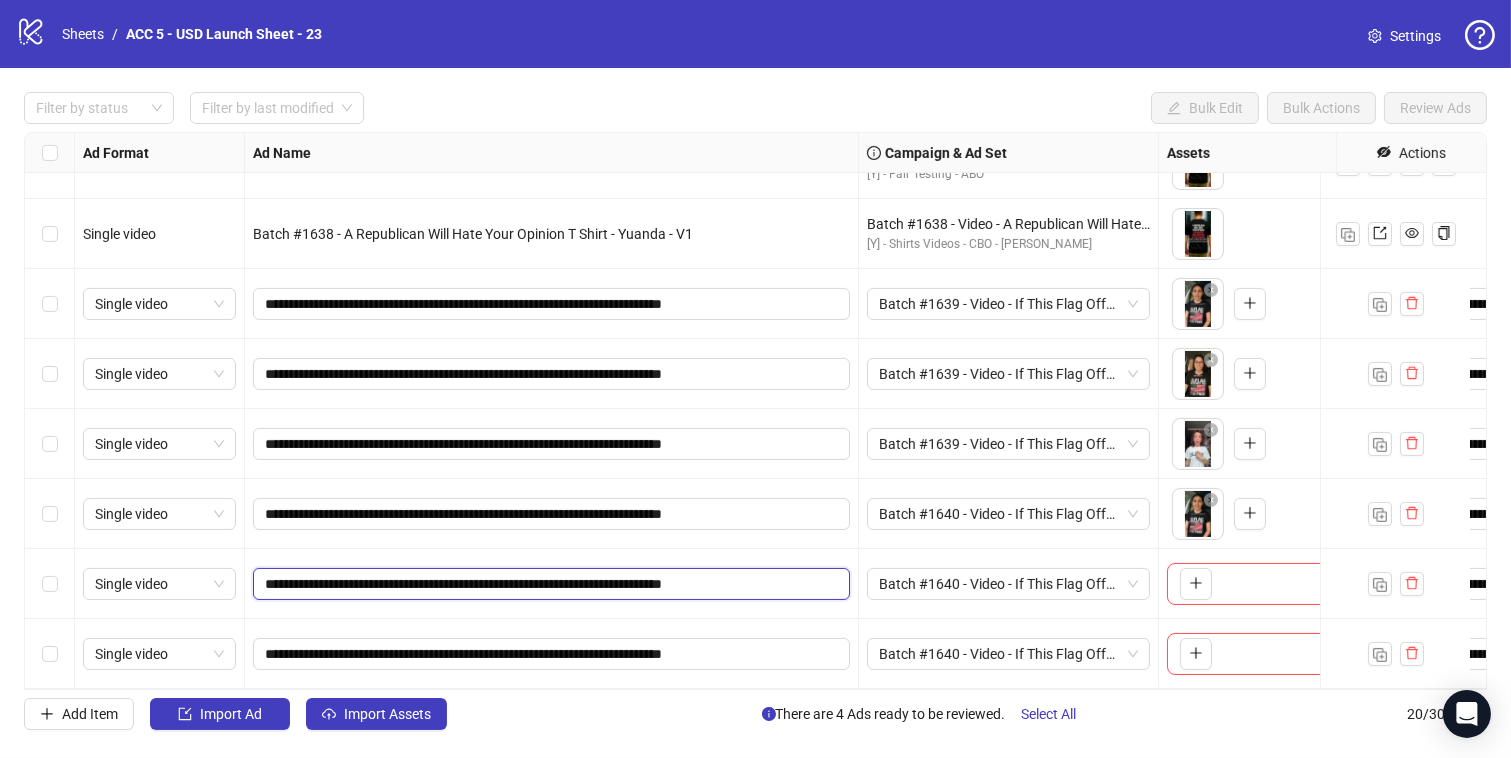 click on "**********" at bounding box center (549, 584) 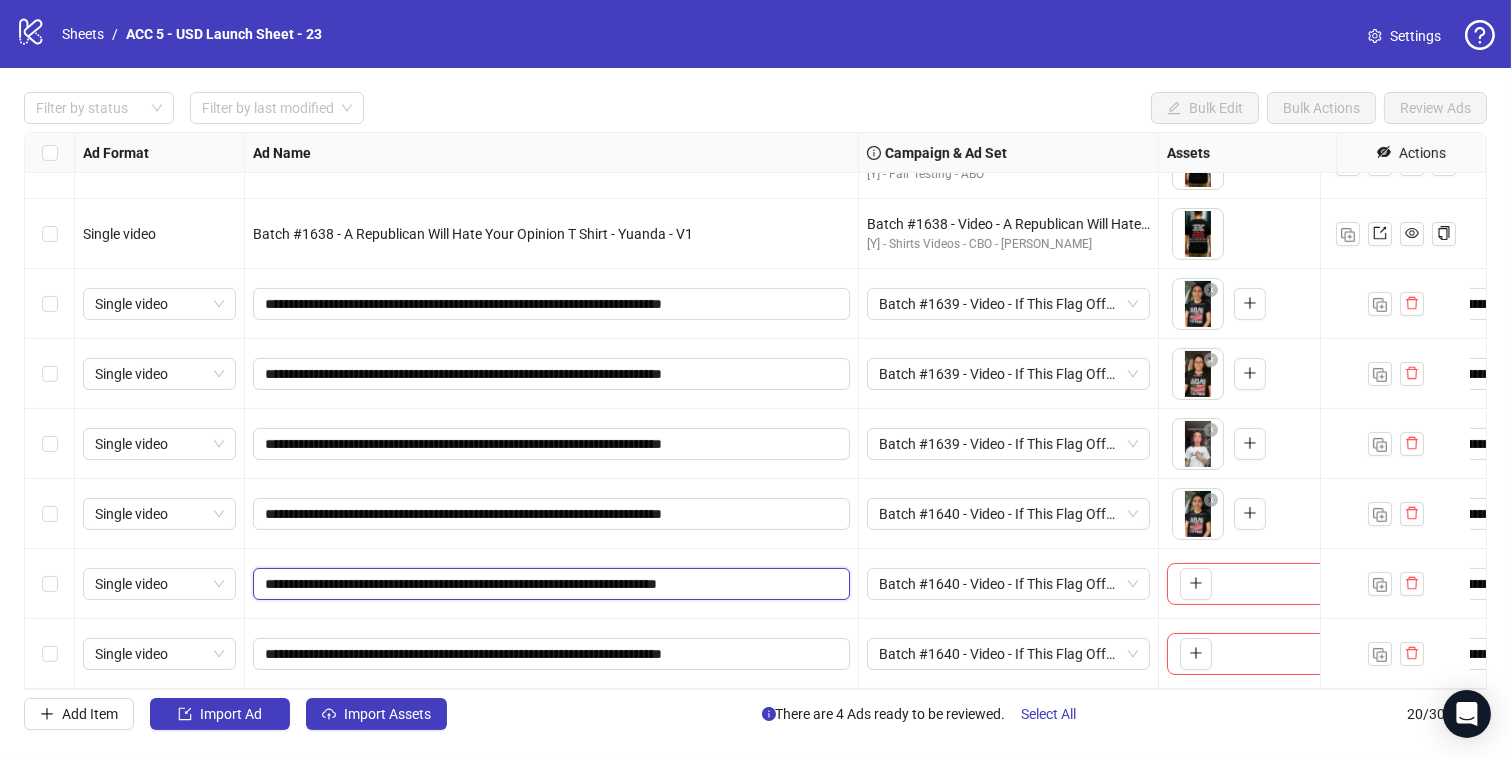 type on "**********" 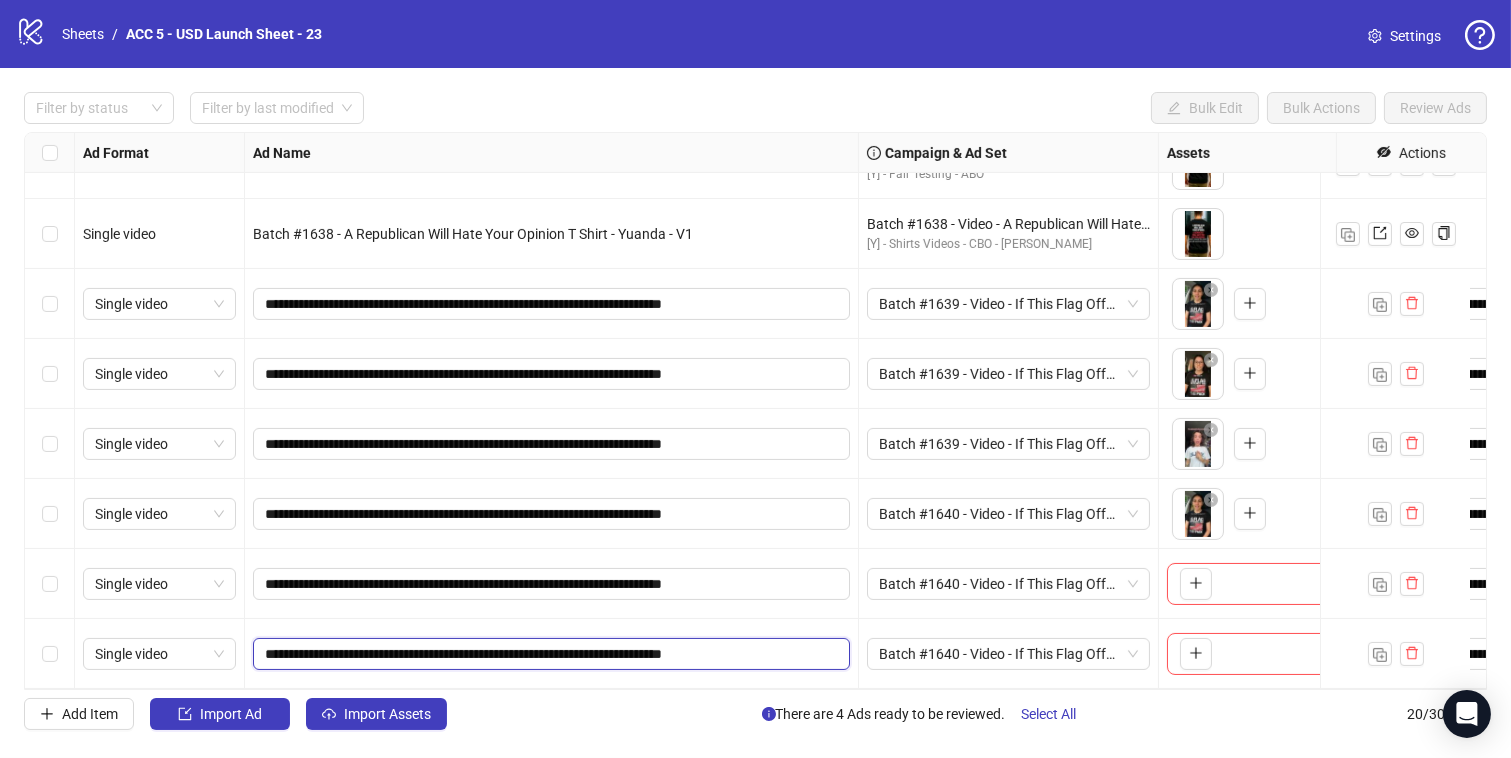 click on "**********" at bounding box center (549, 654) 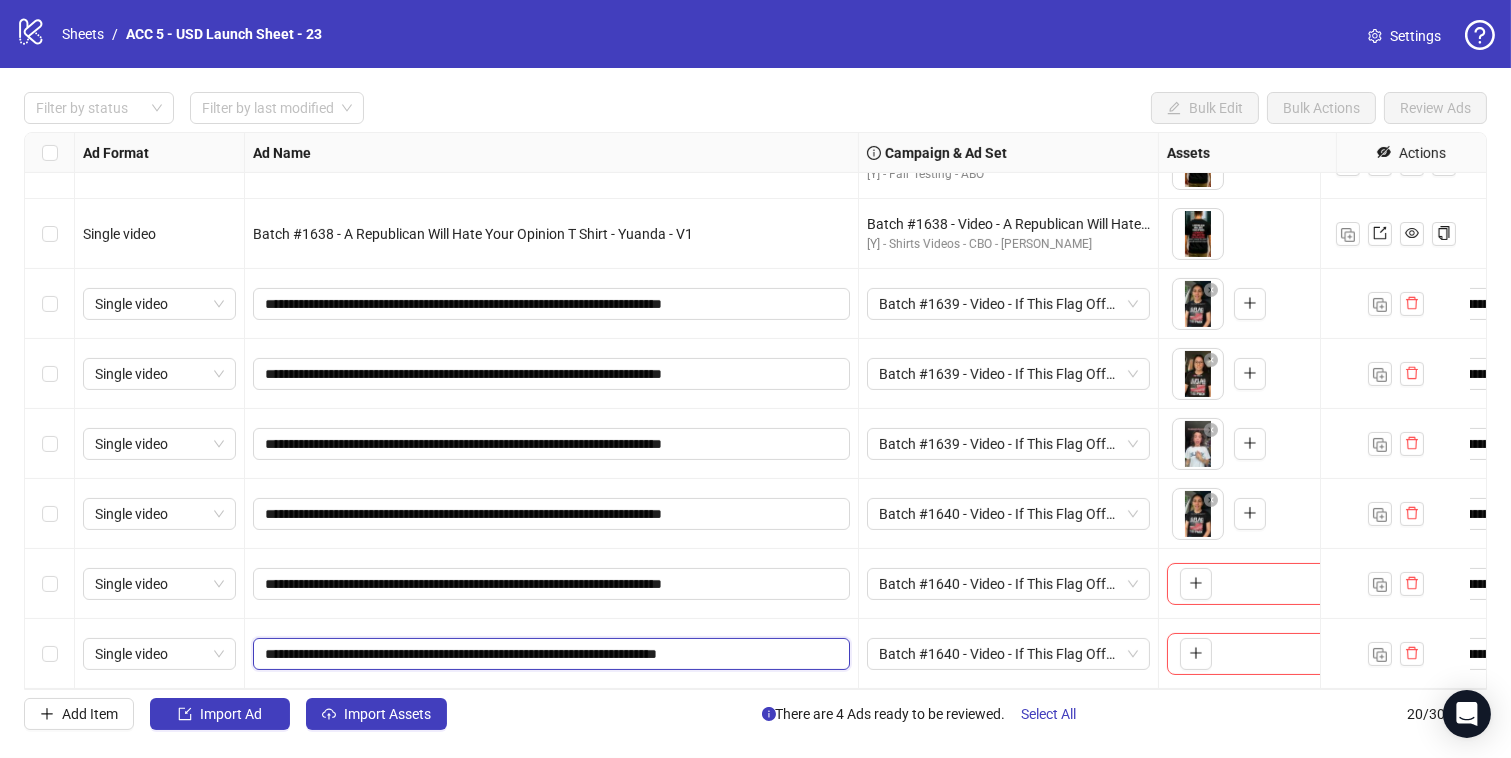 type on "**********" 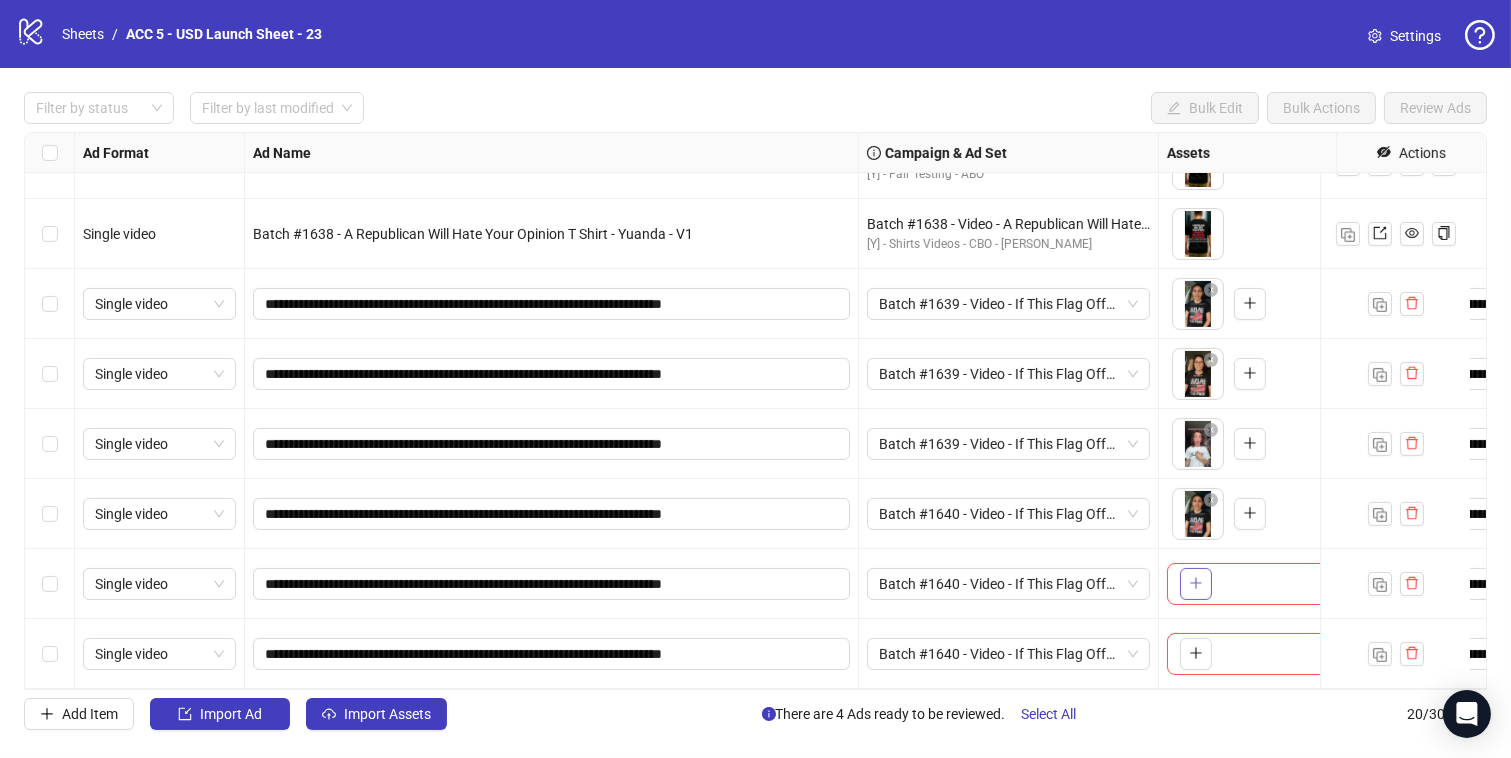 click 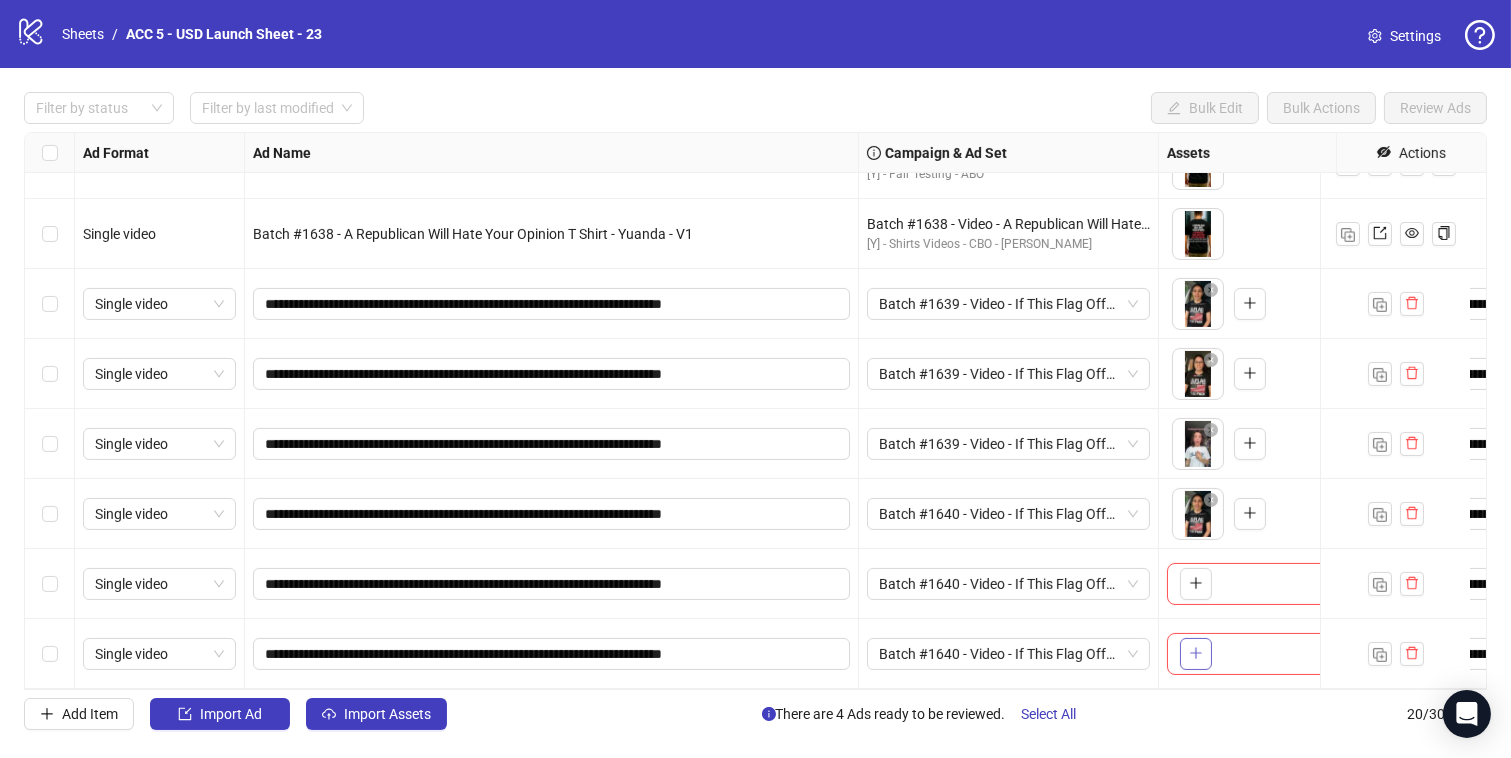 click 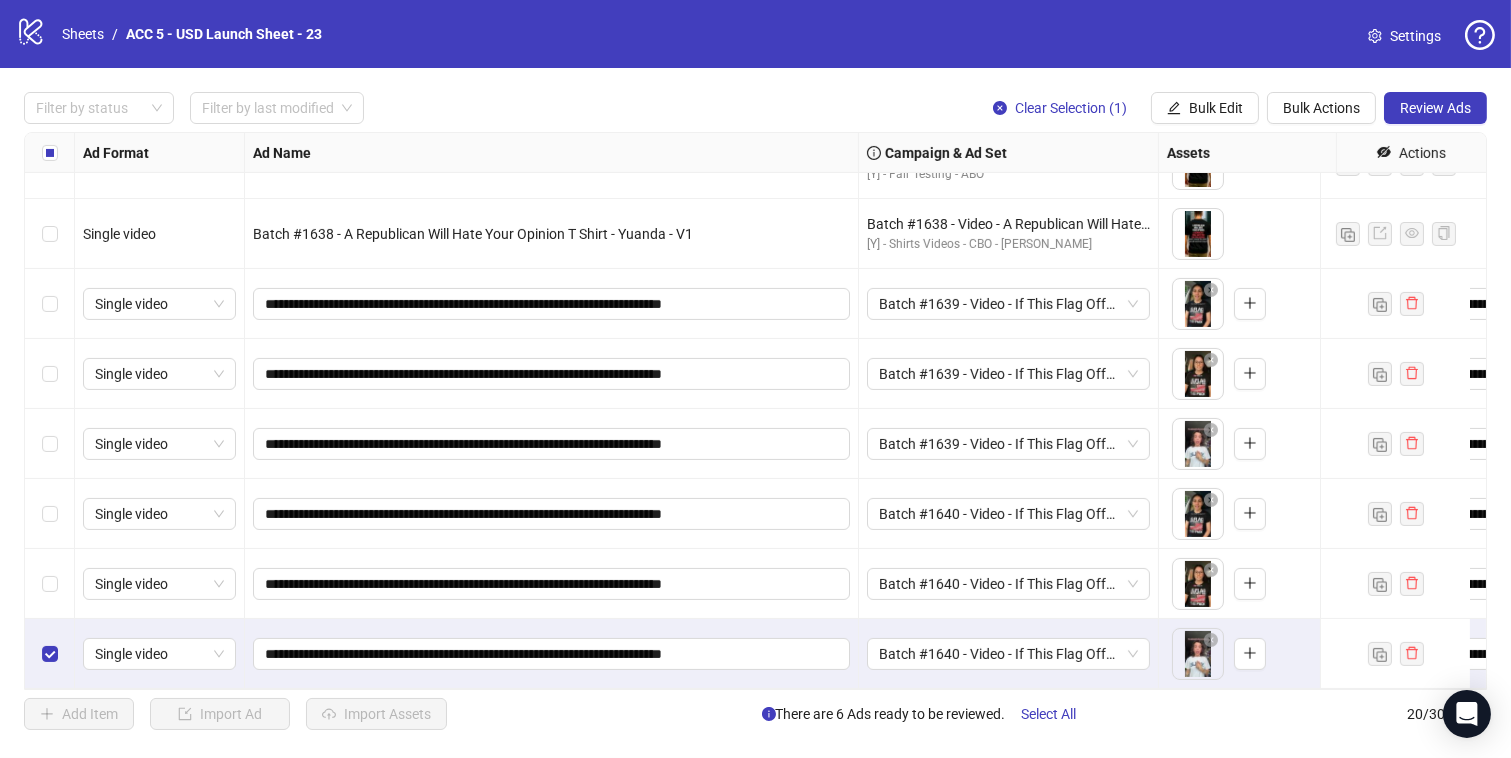 click at bounding box center [50, 584] 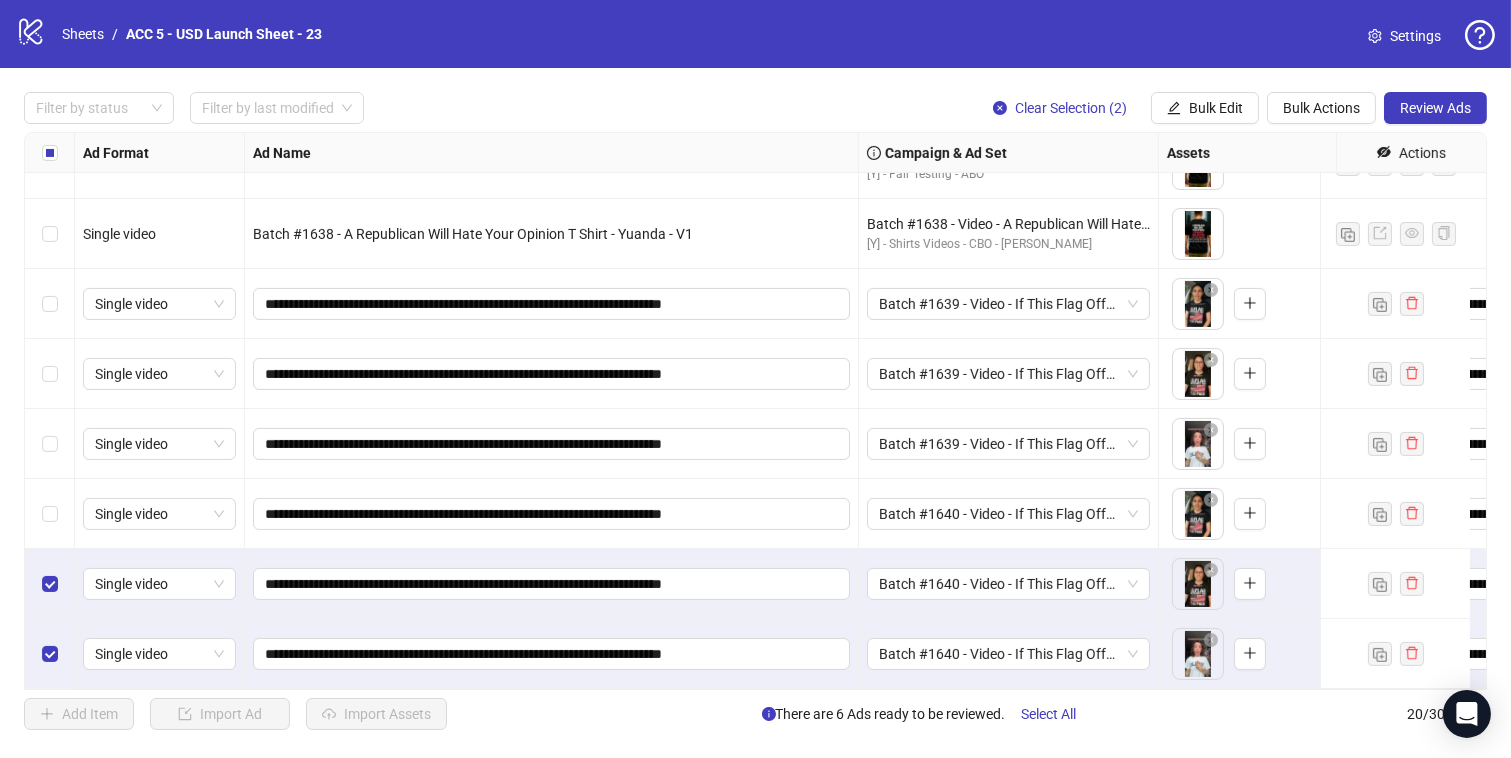 click at bounding box center [50, 514] 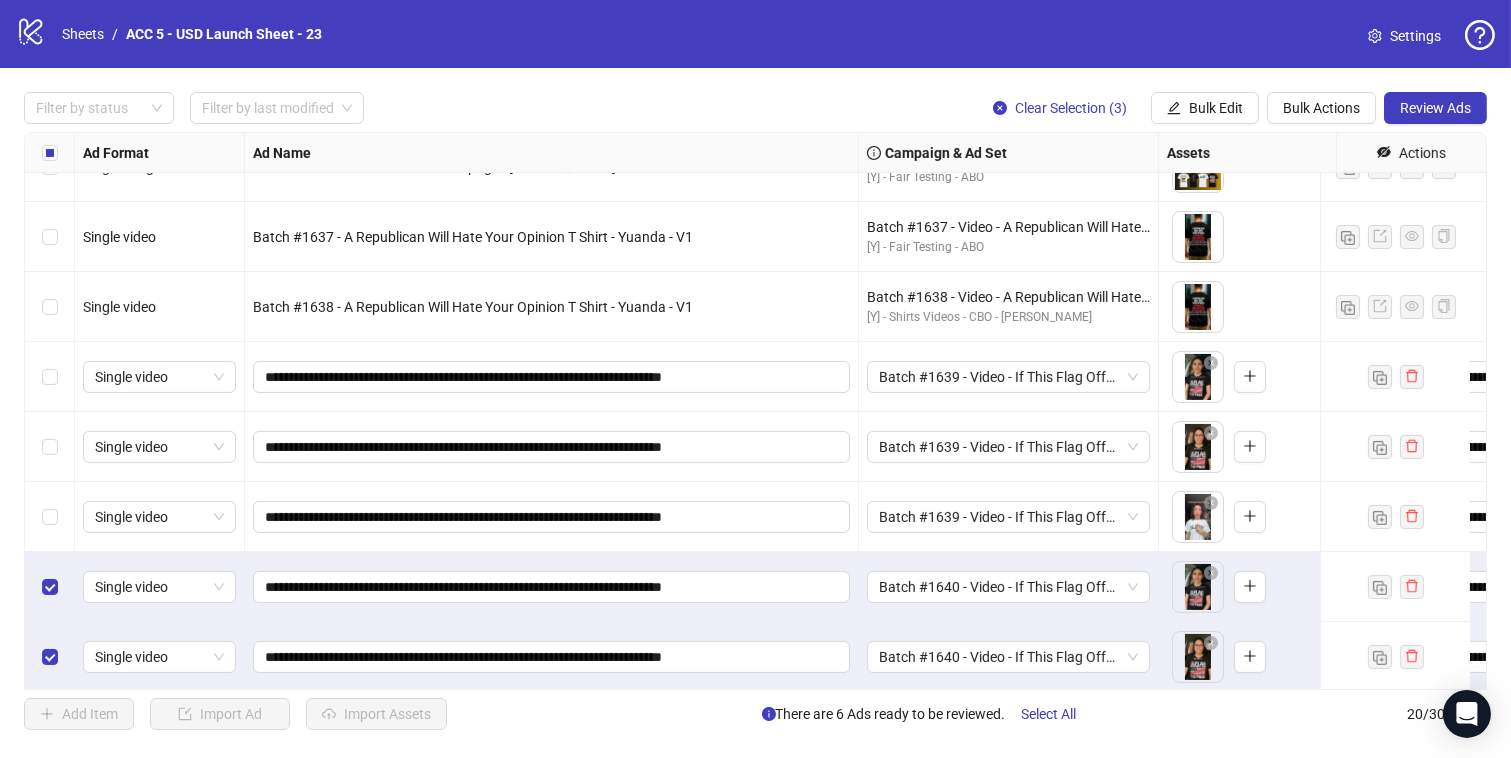 scroll, scrollTop: 802, scrollLeft: 0, axis: vertical 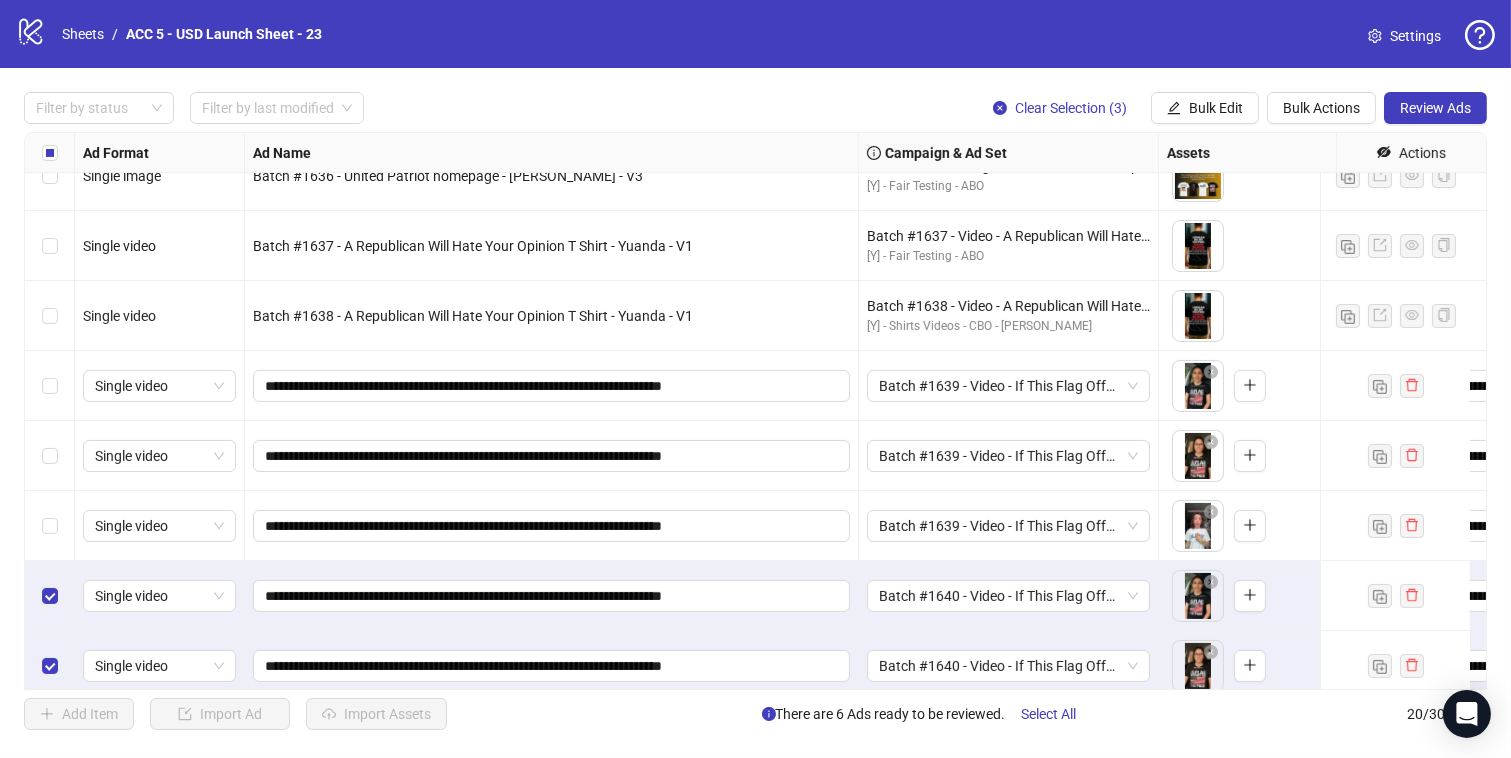 click at bounding box center [50, 526] 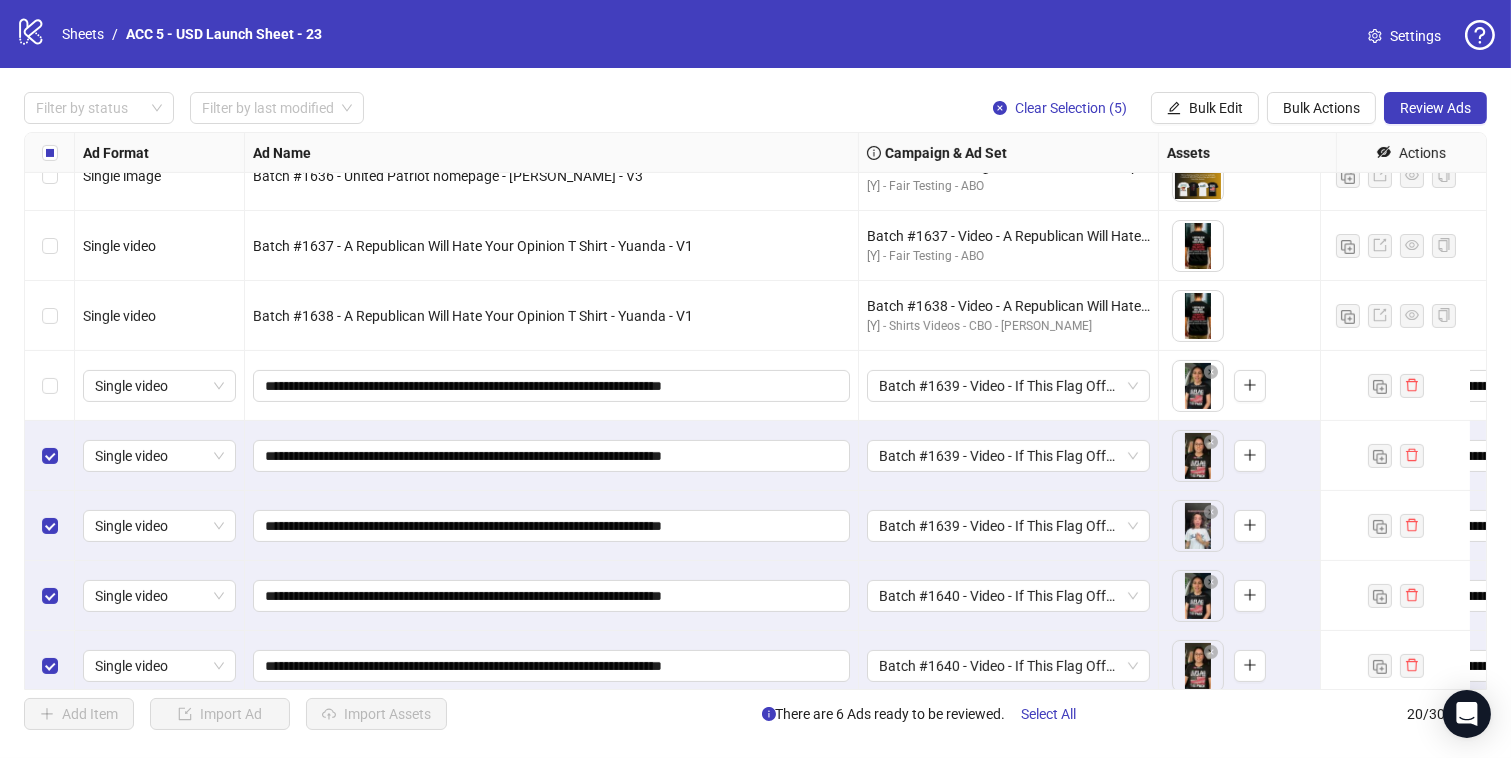 click at bounding box center (50, 386) 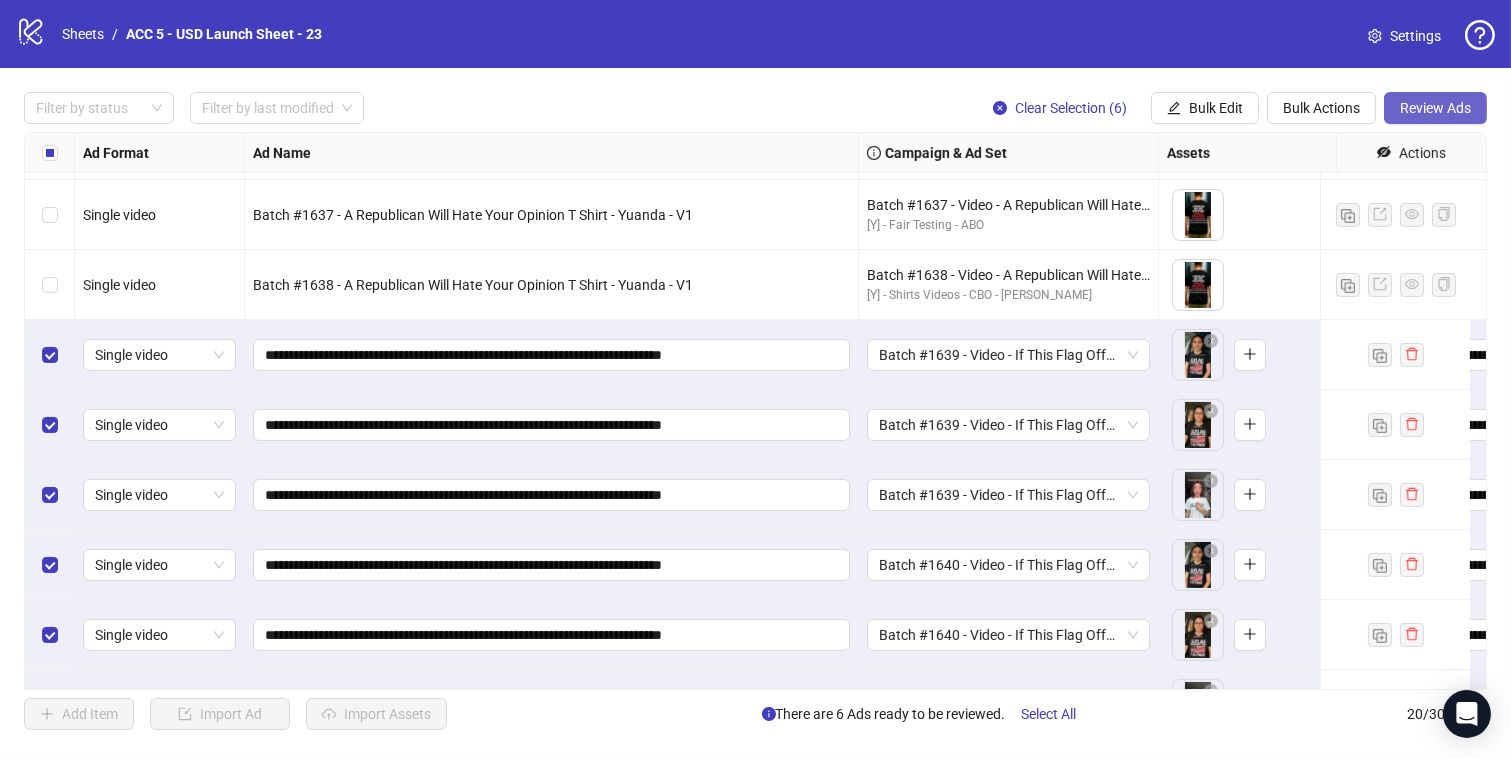 scroll, scrollTop: 900, scrollLeft: 0, axis: vertical 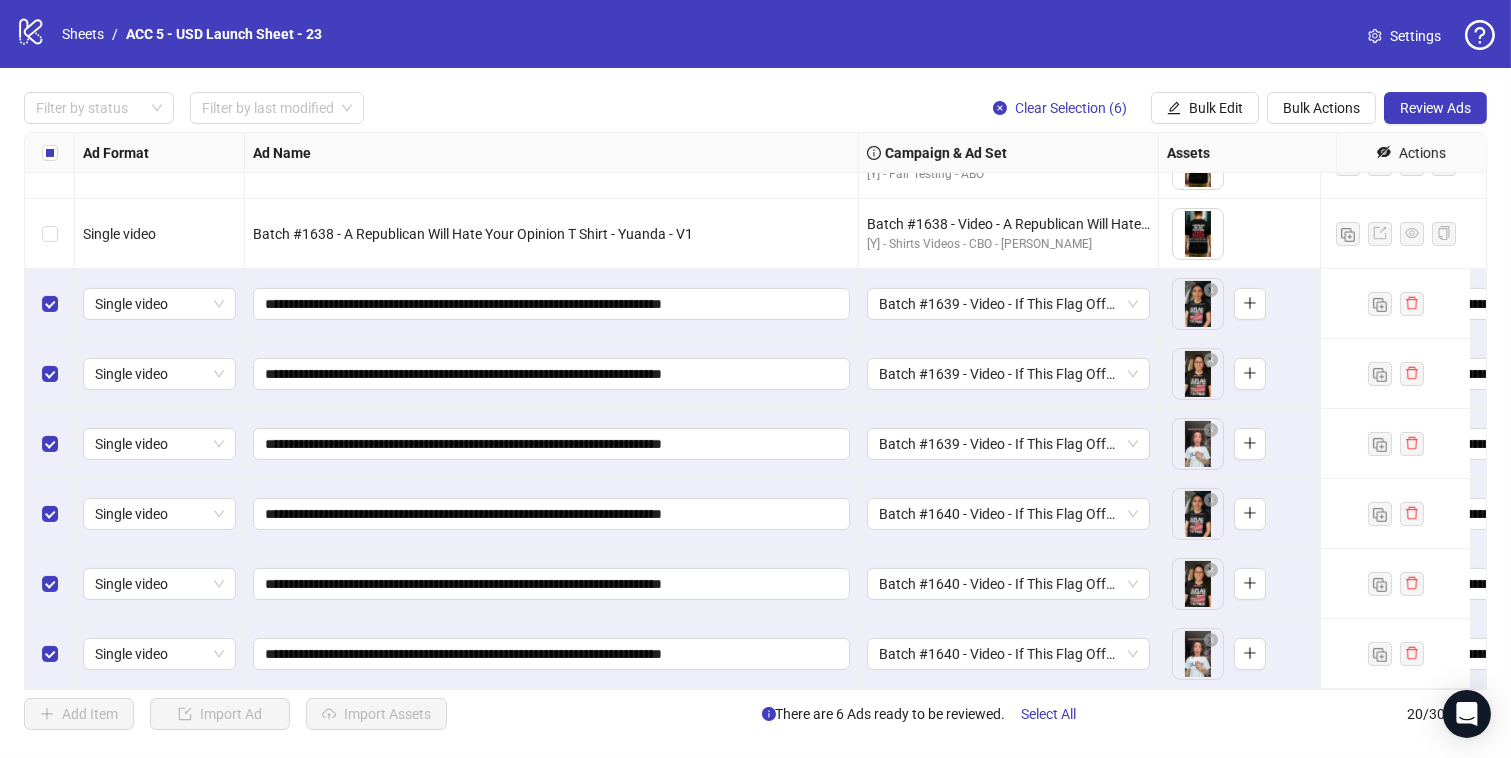 click on "Filter by status Filter by last modified Clear Selection (6) Bulk Edit Bulk Actions Review Ads Ad Format Ad Name Campaign & Ad Set Assets Headlines Primary Texts Descriptions Destination URL App Product Page ID Display URL Leadgen Form Product Set ID Call to Action Actions Single image Batch #1636 - United Patriot homepage - [PERSON_NAME] - V3 Batch #1636 - Image - United Patriot homepage - [PERSON_NAME] - [DATE] [Y] - Fair Testing - ABO
To pick up a draggable item, press the space bar.
While dragging, use the arrow keys to move the item.
Press space again to drop the item in its new position, or press escape to cancel.
1 texts 1 texts Single video Batch #1637 - A Republican Will Hate Your Opinion T Shirt - Yuanda - V1 Batch #1637 - Video - A Republican Will Hate Your Opinion T Shirt - Yuanda - [DATE] [Y] - Fair Testing - ABO 1 texts 1 texts Single video Batch #1638 - A Republican Will Hate Your Opinion T Shirt - Yuanda - V1 [Y] - Shirts Videos - CBO - [PERSON_NAME] 1 texts 20 /" at bounding box center [755, 411] 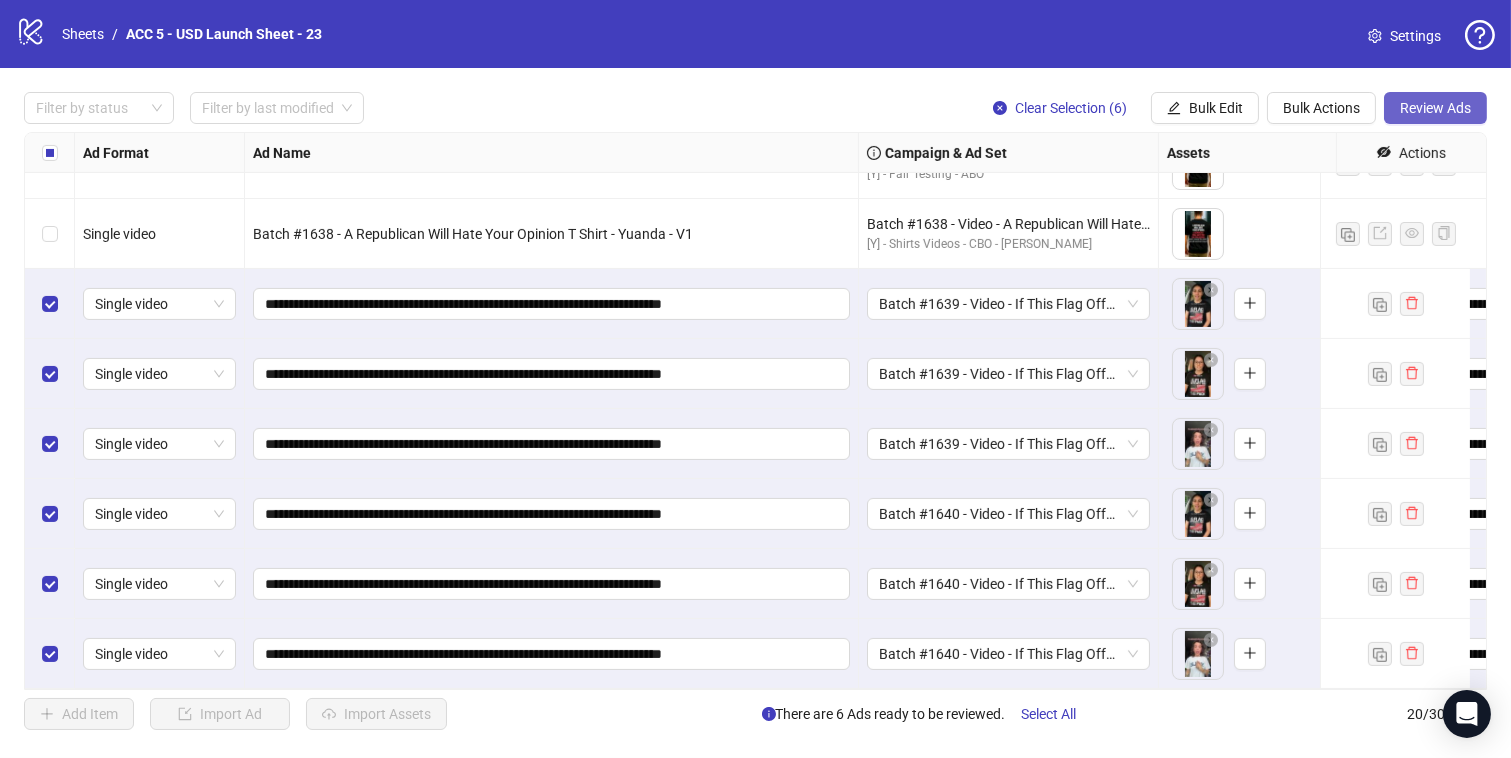 click on "Review Ads" at bounding box center (1435, 108) 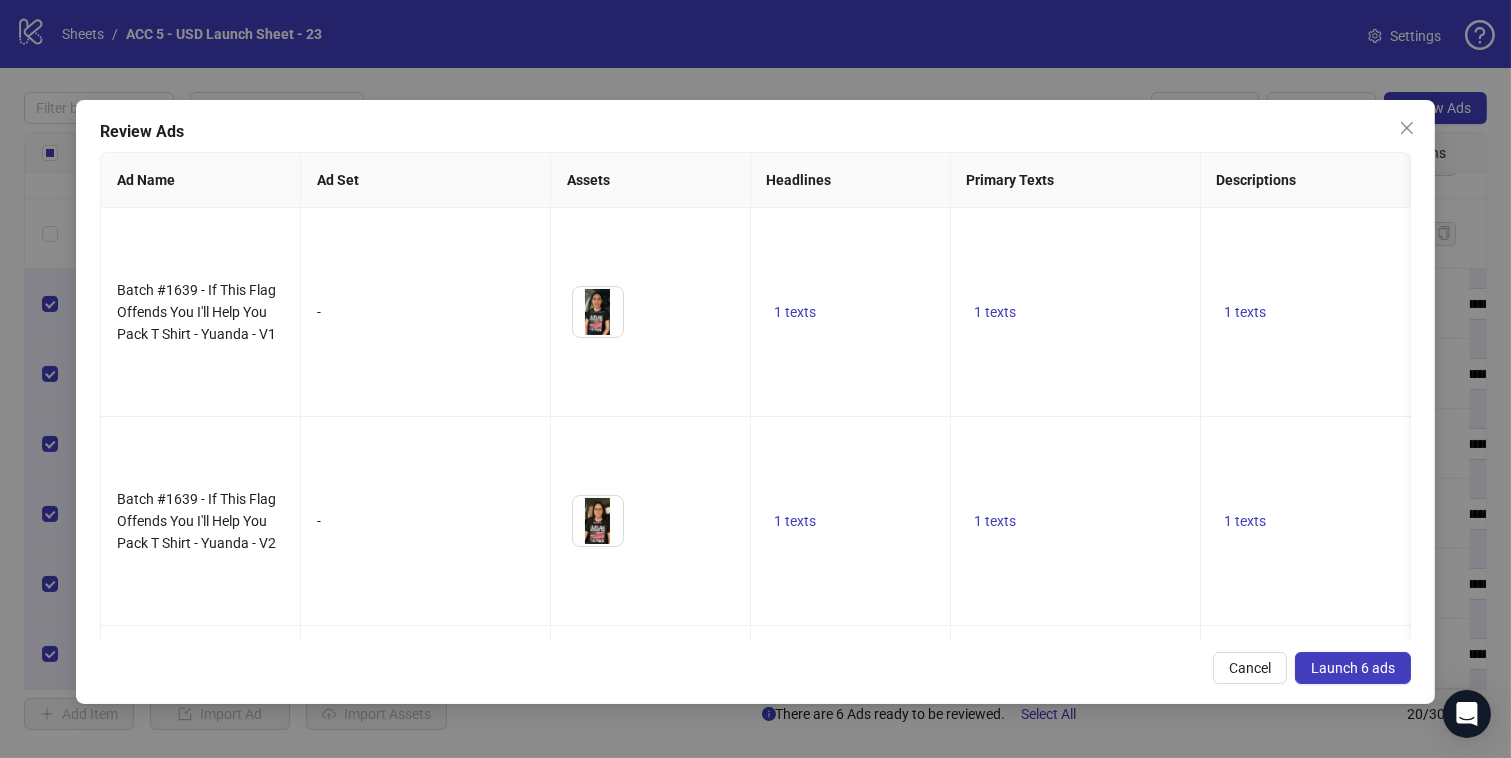click on "Launch 6 ads" at bounding box center (1353, 668) 